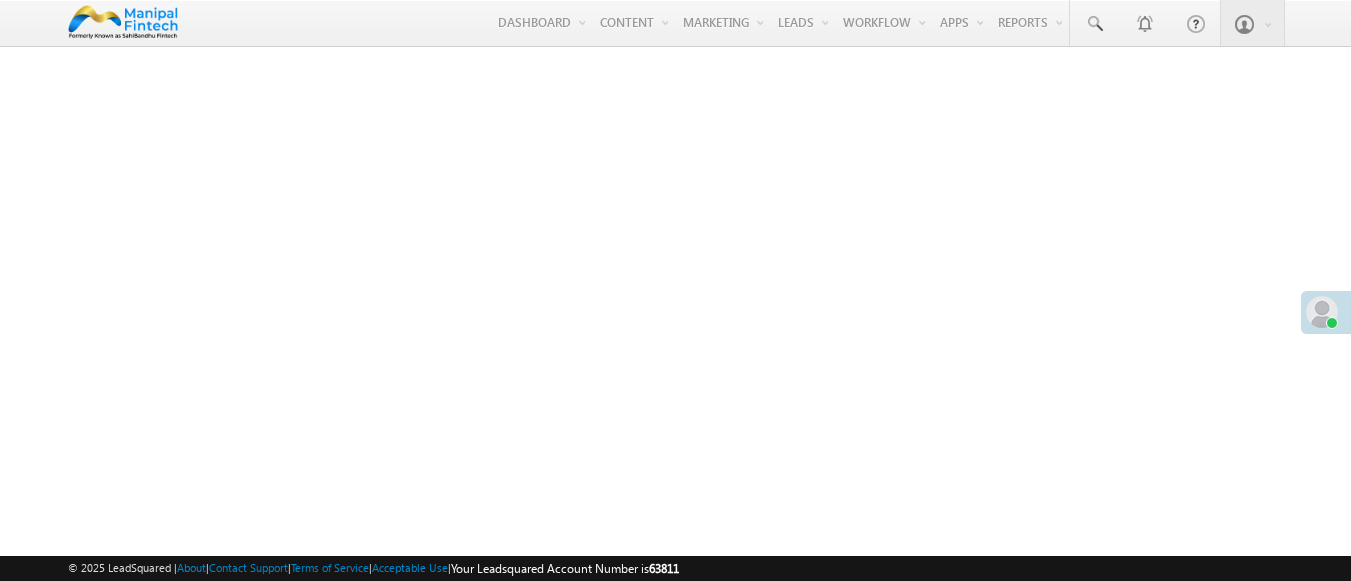 scroll, scrollTop: 0, scrollLeft: 0, axis: both 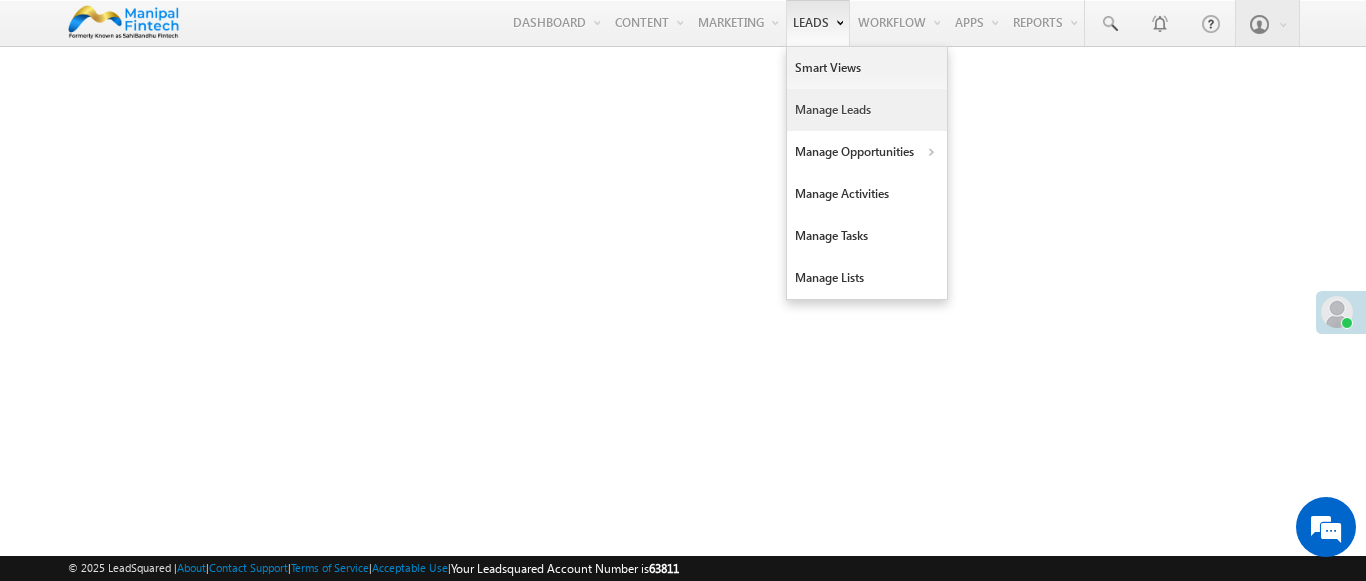 click on "Manage Leads" at bounding box center (867, 110) 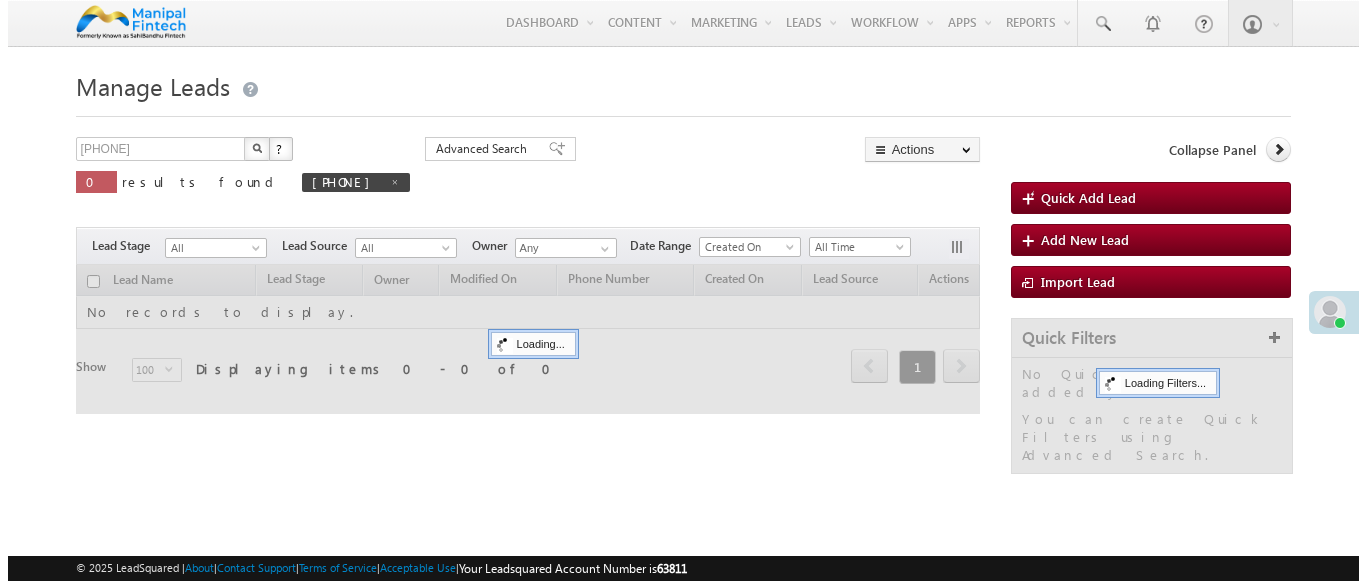 scroll, scrollTop: 0, scrollLeft: 0, axis: both 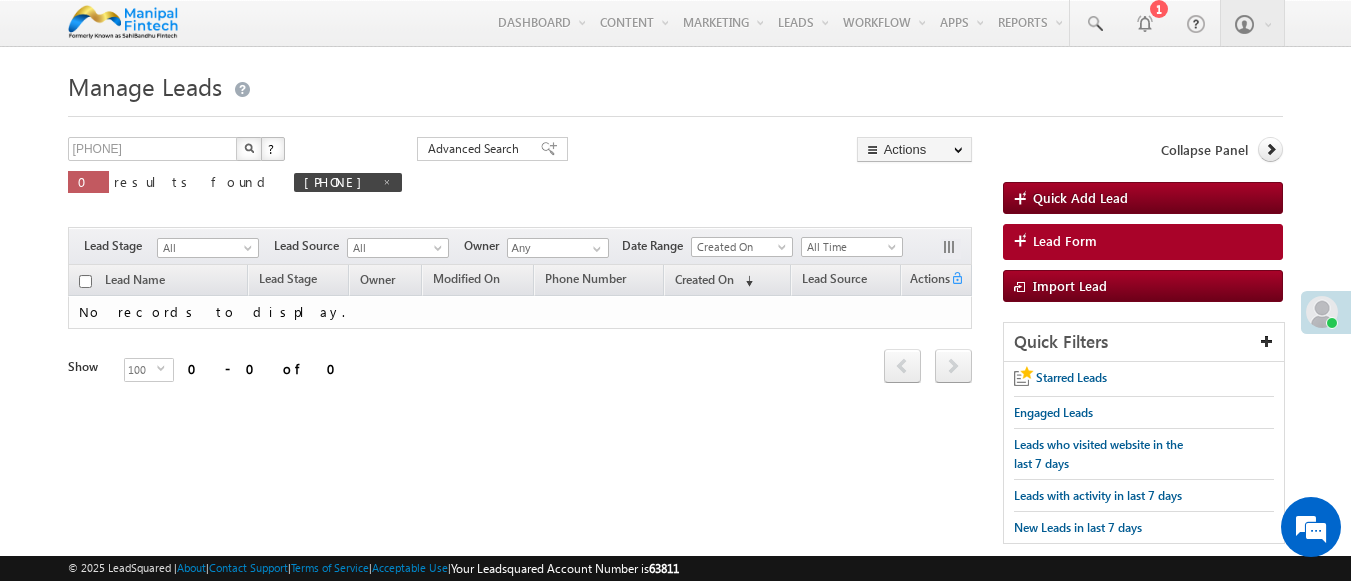 click on "Lead Form" at bounding box center [1143, 242] 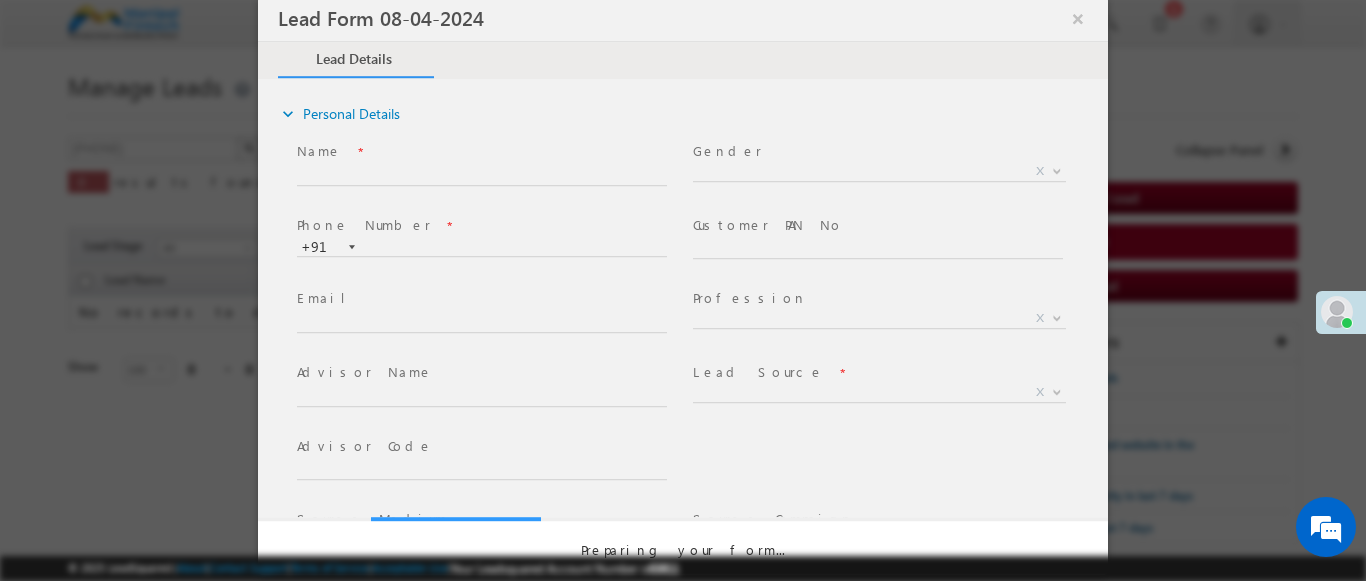 select on "Open" 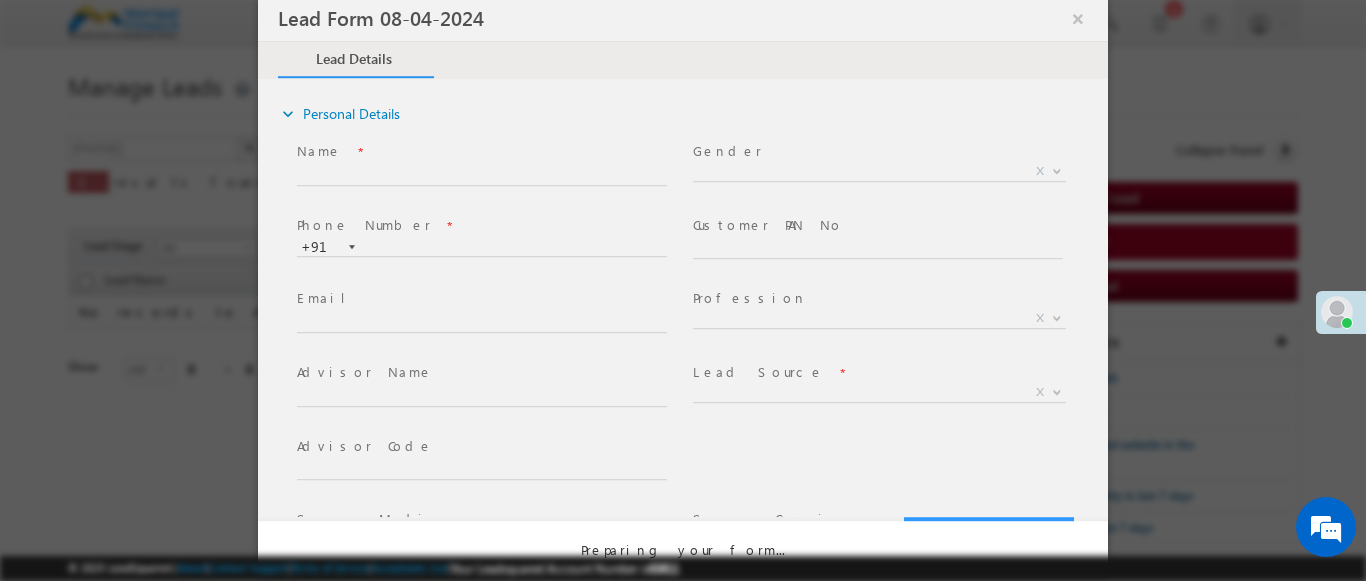 scroll, scrollTop: 0, scrollLeft: 0, axis: both 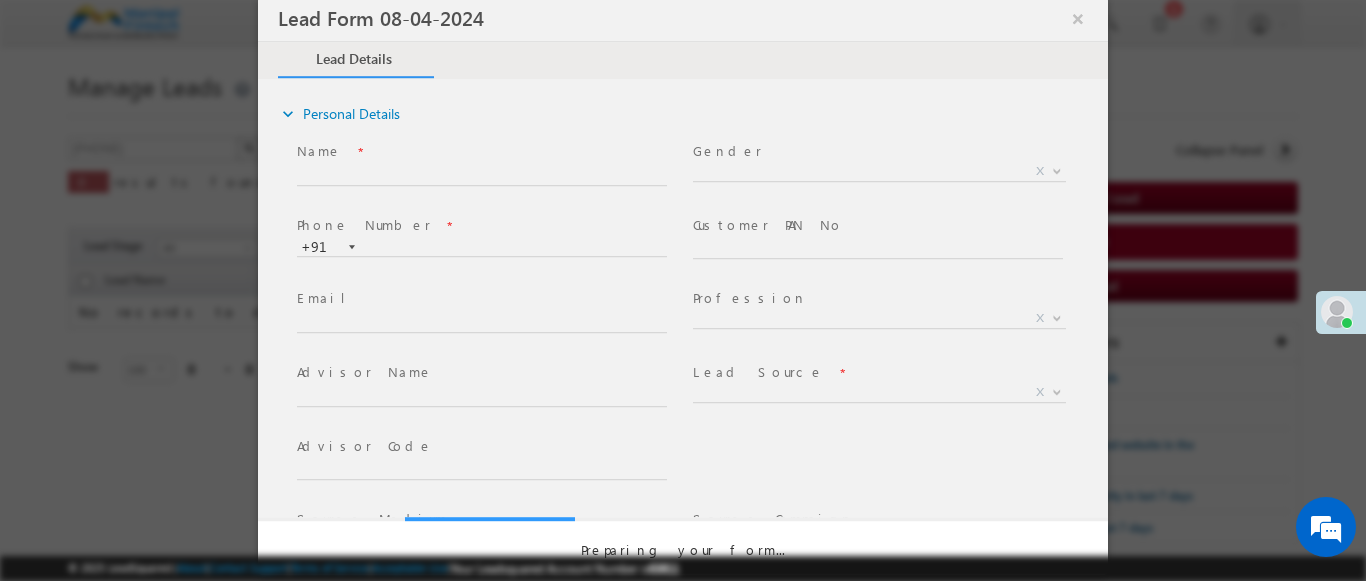 select on "Prospecting" 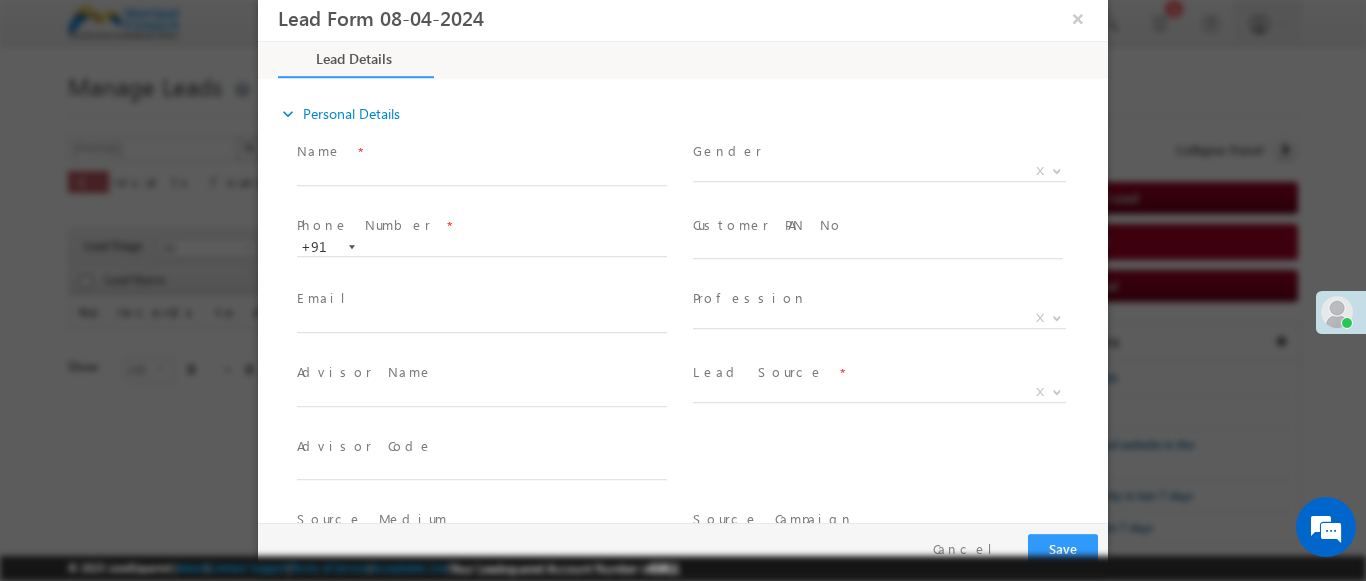 type on "07/11/25 9:58 AM" 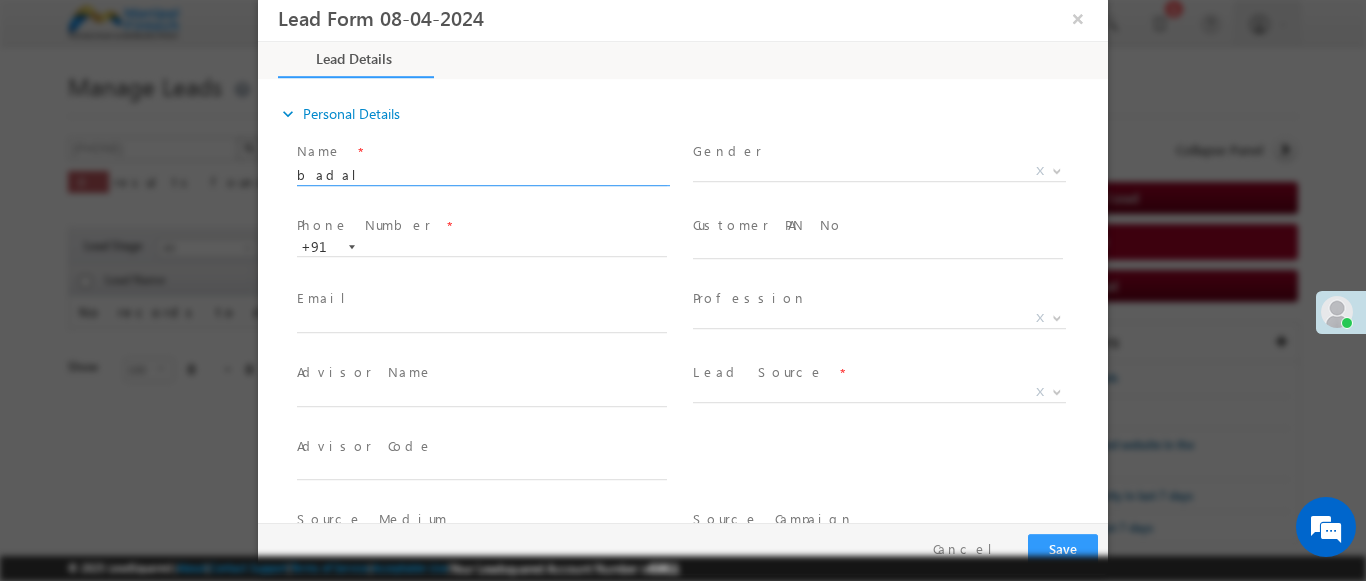 type on "badal" 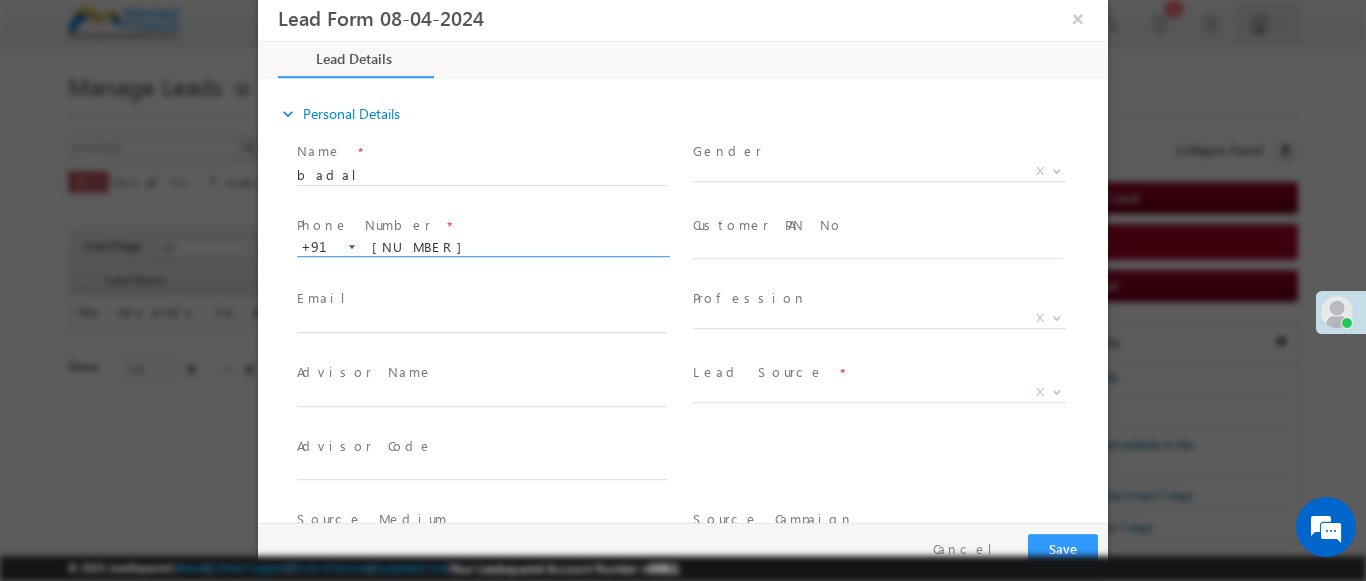 type on "[PHONE]" 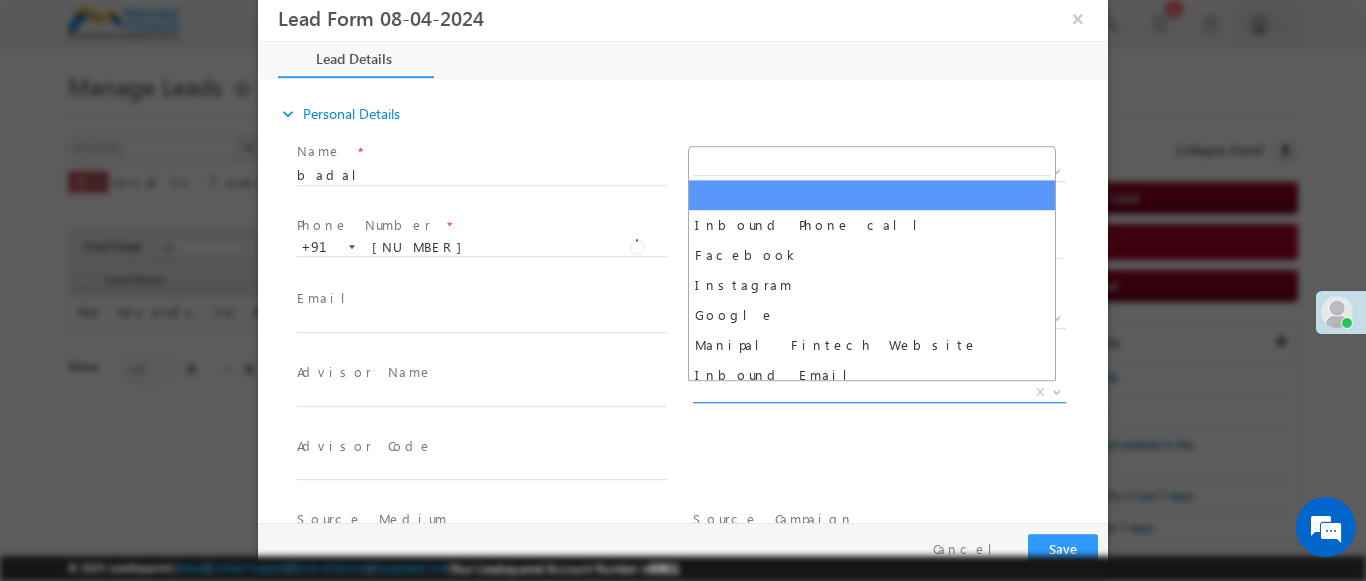 scroll, scrollTop: 1570, scrollLeft: 0, axis: vertical 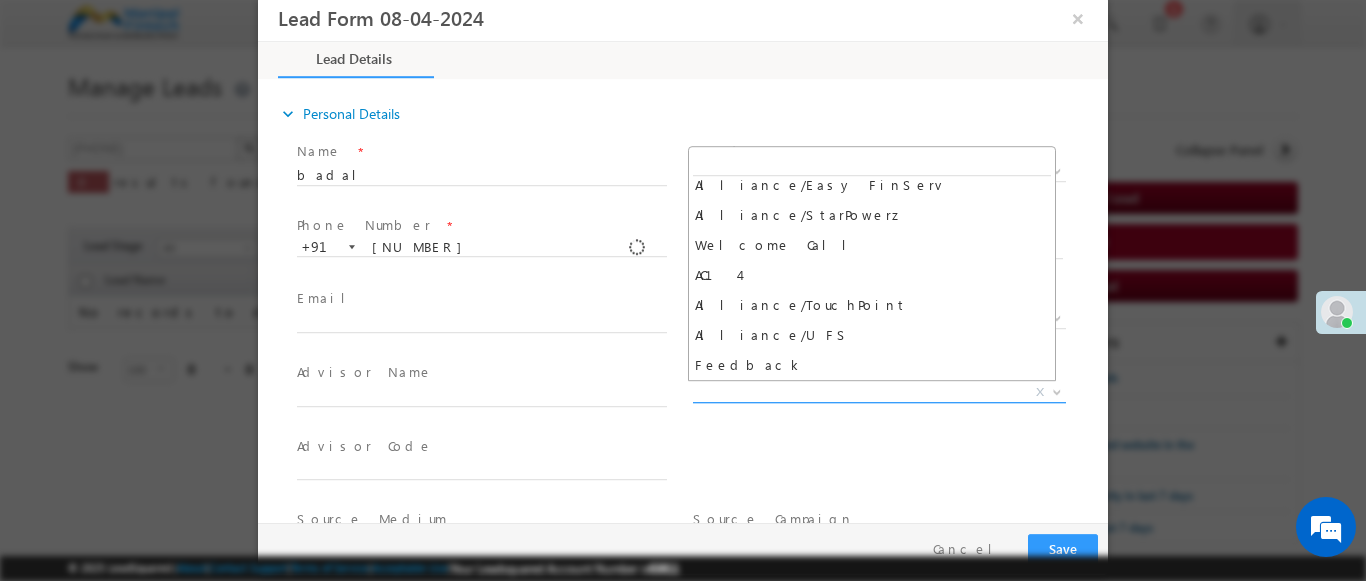 select on "Feedback" 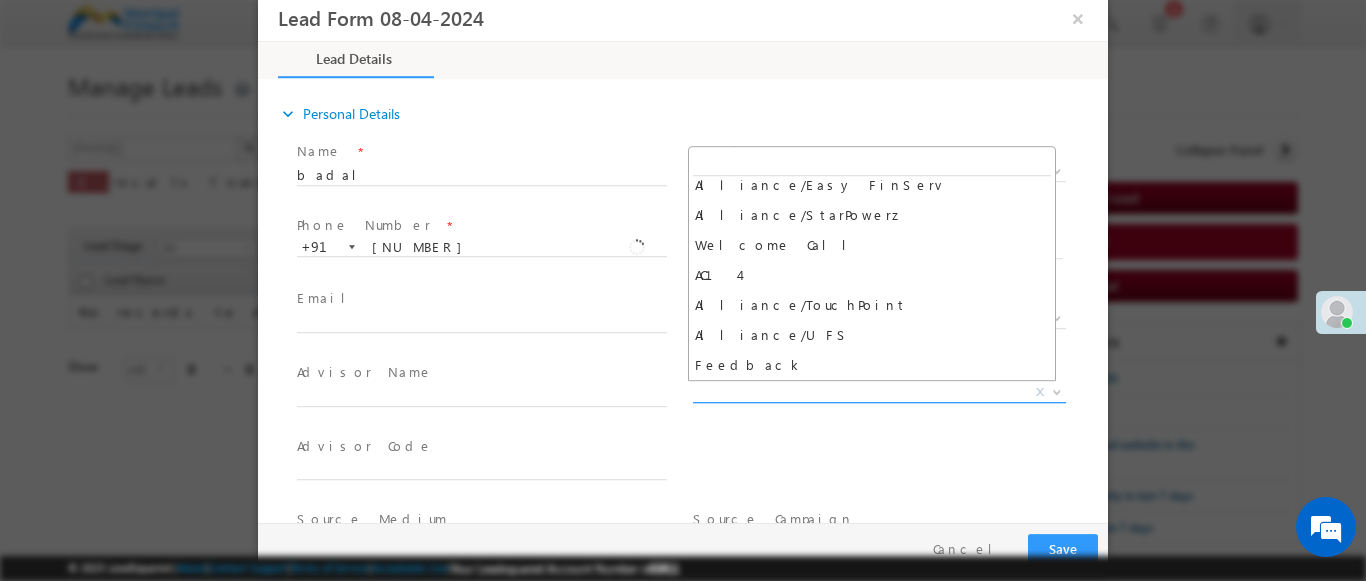 type on "badal- Feedback" 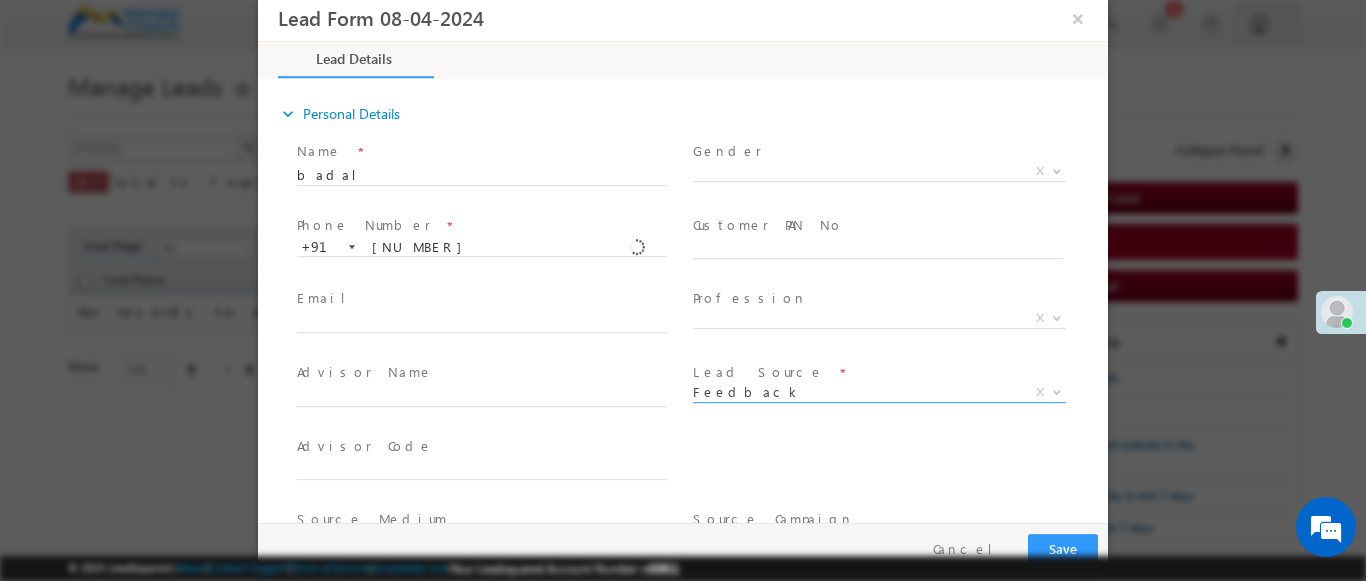 scroll, scrollTop: 886, scrollLeft: 0, axis: vertical 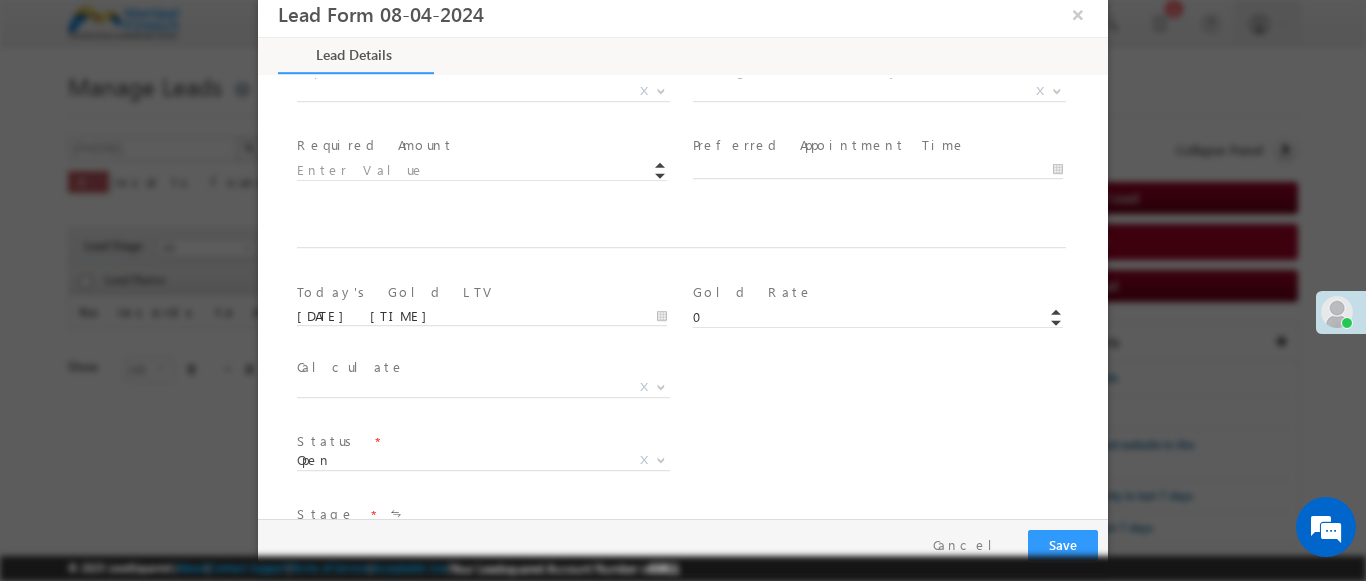 type on "600002" 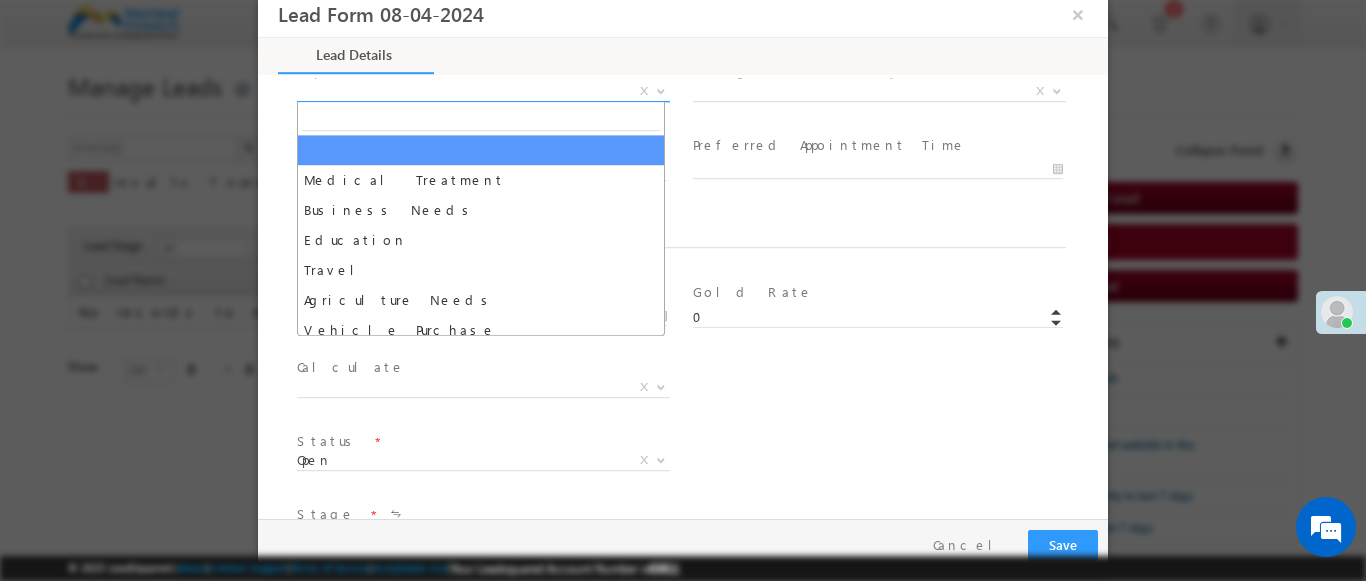 select on "Medical Treatment" 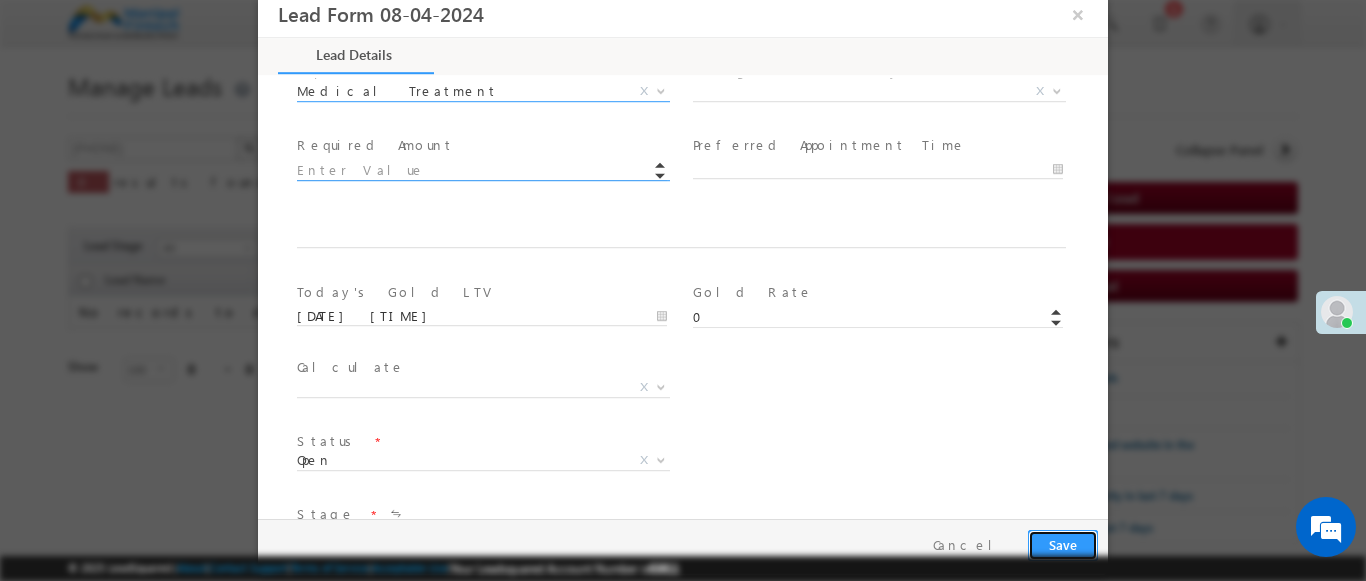 click on "Save" at bounding box center (1063, 545) 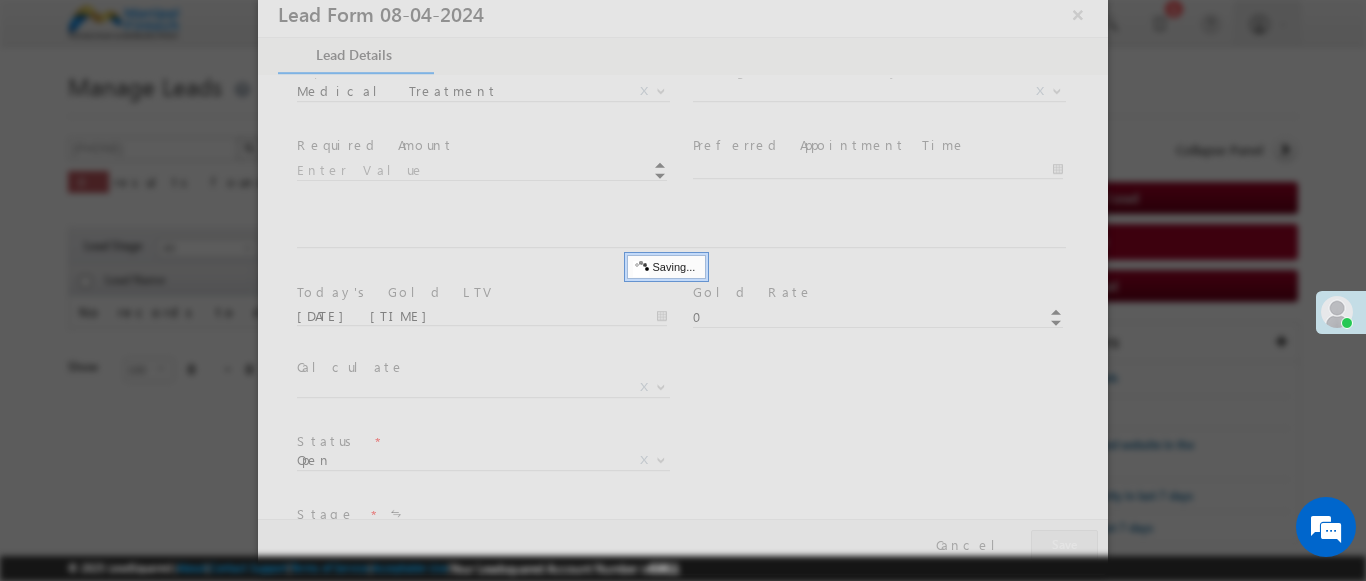 type on "Tamil Nadu" 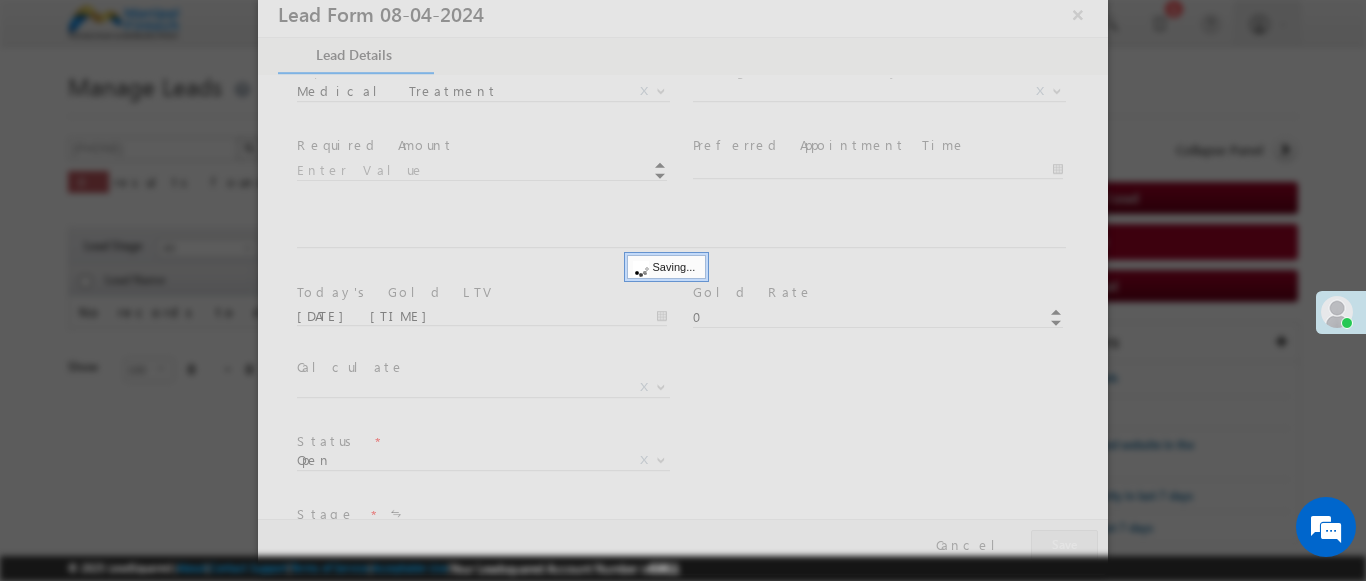 type on "Chennai" 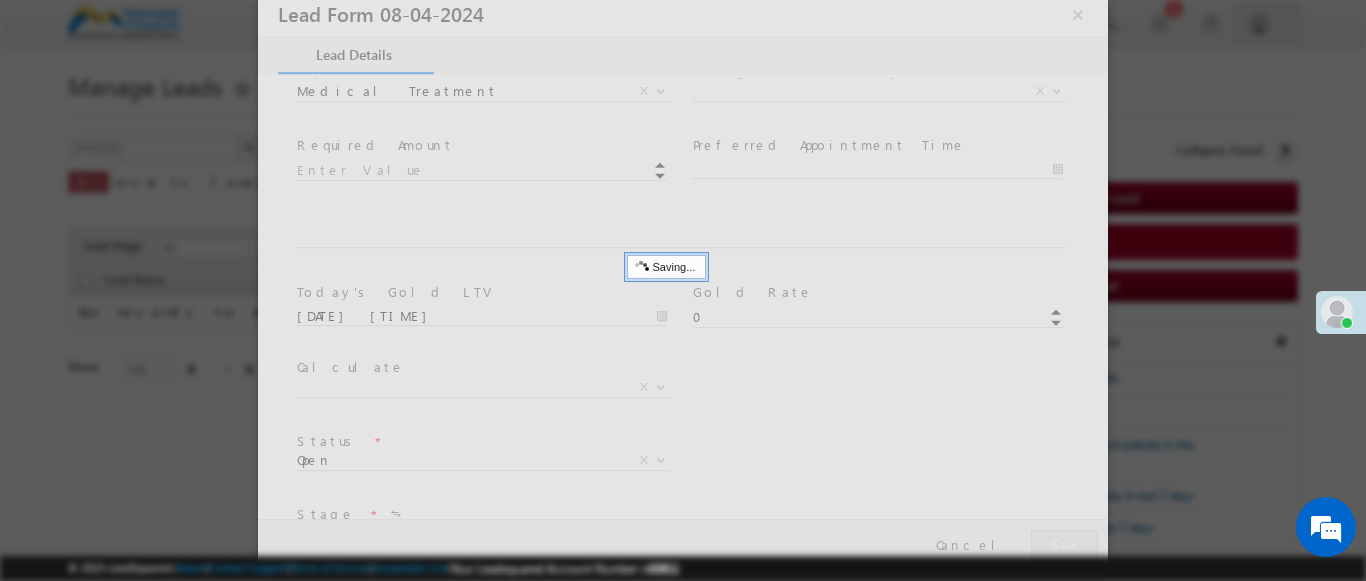select on "Anna Road" 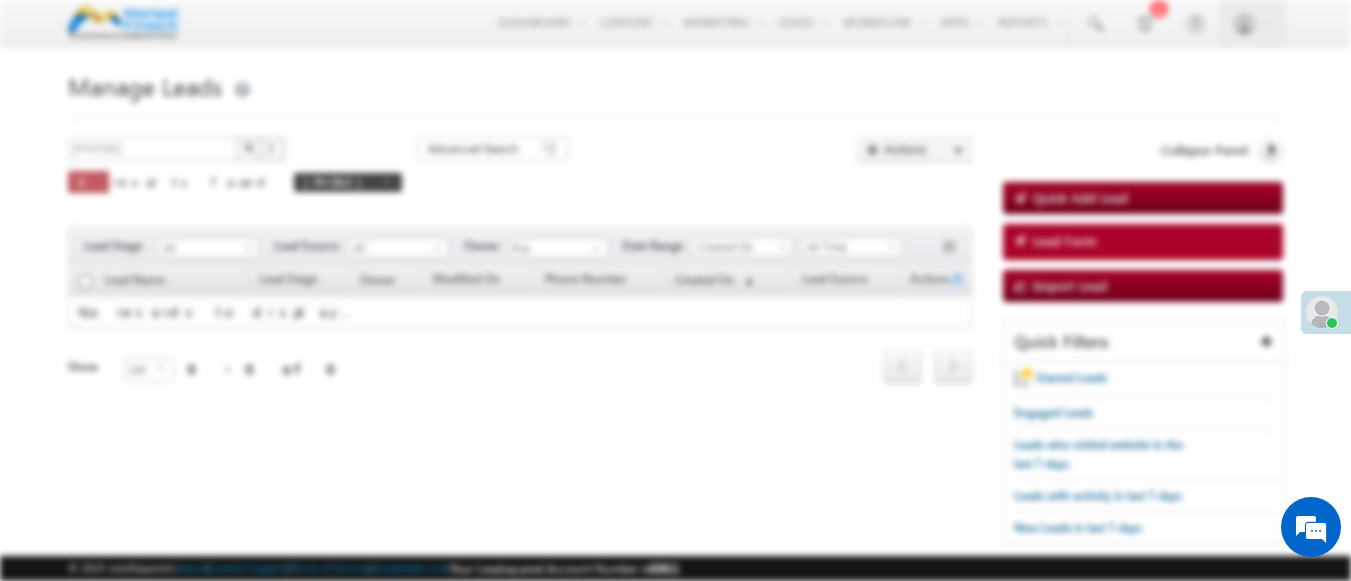scroll, scrollTop: 0, scrollLeft: 0, axis: both 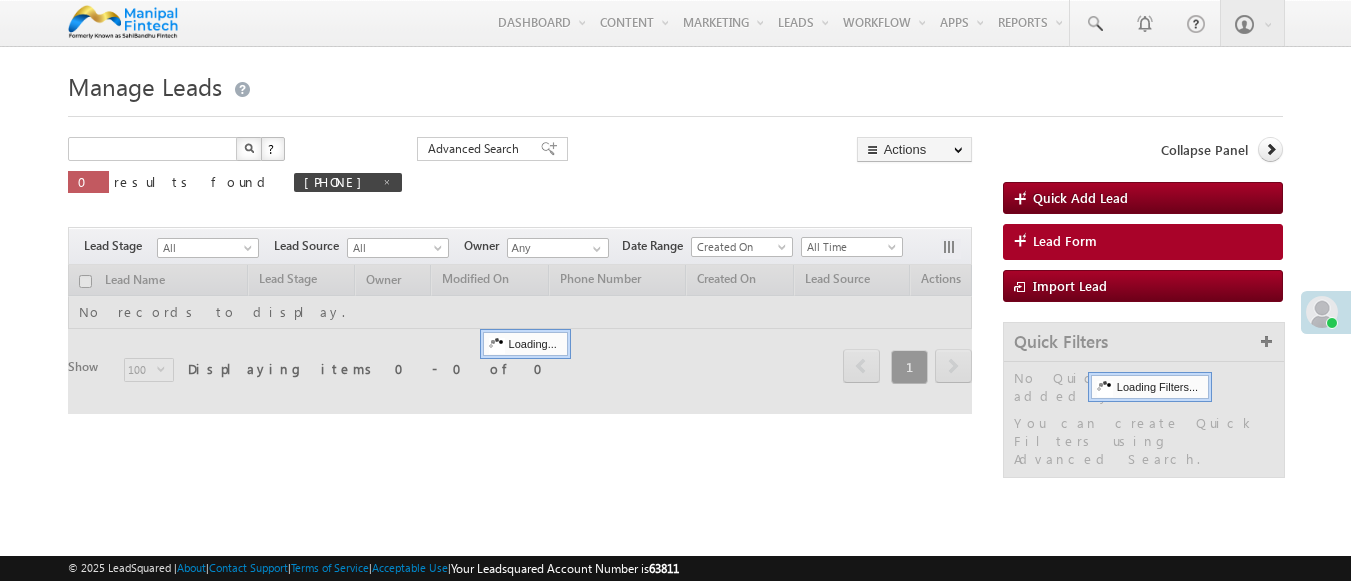 type on "Search Leads" 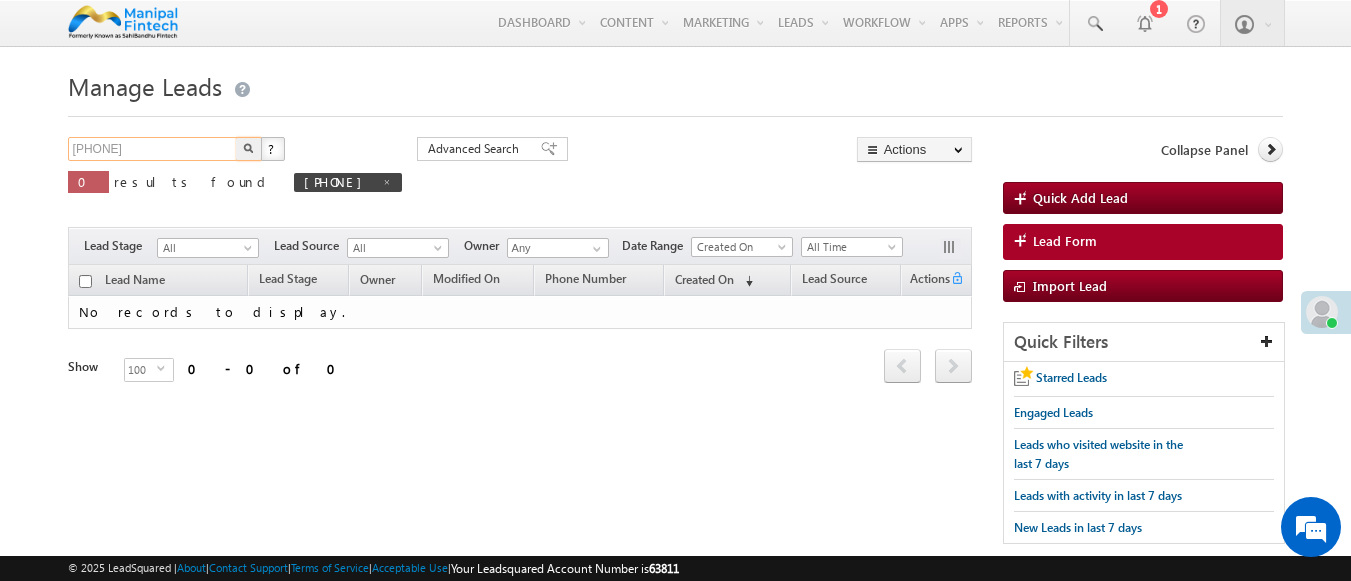 type on "[PHONE]" 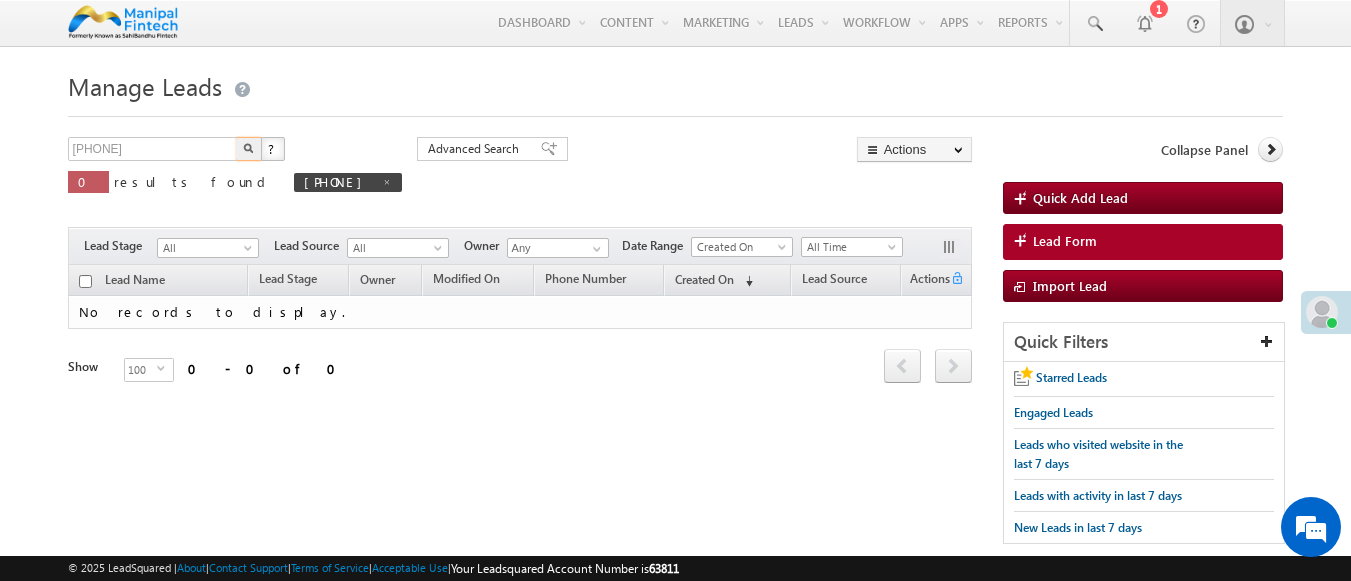 click at bounding box center [248, 148] 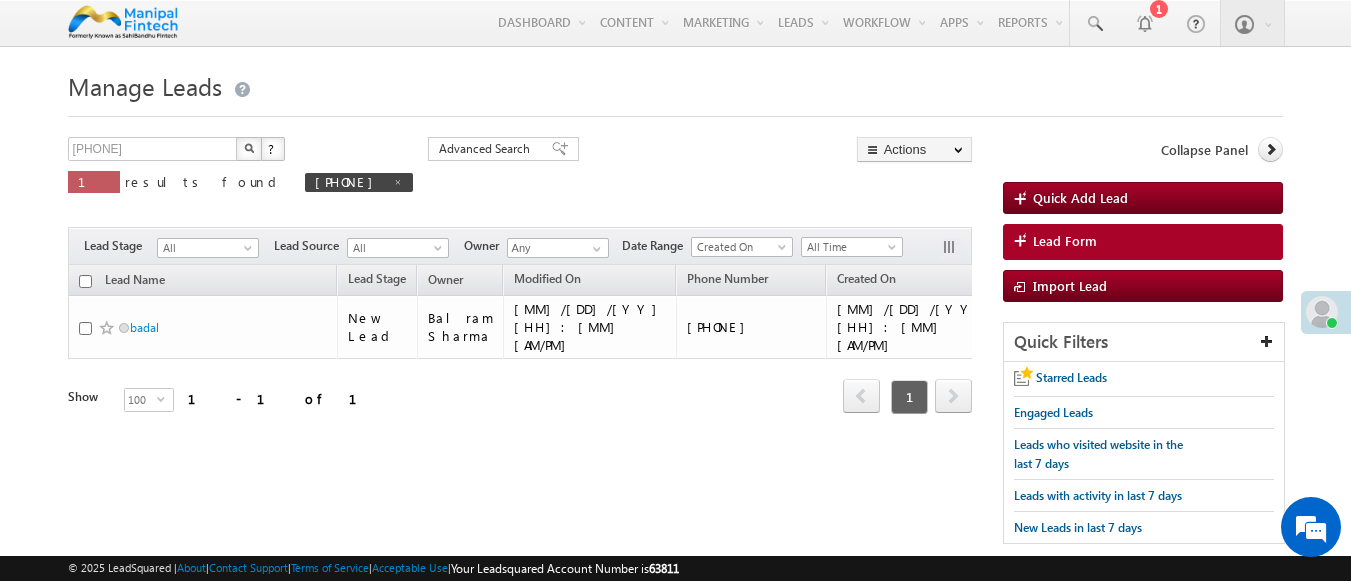 scroll, scrollTop: 0, scrollLeft: 0, axis: both 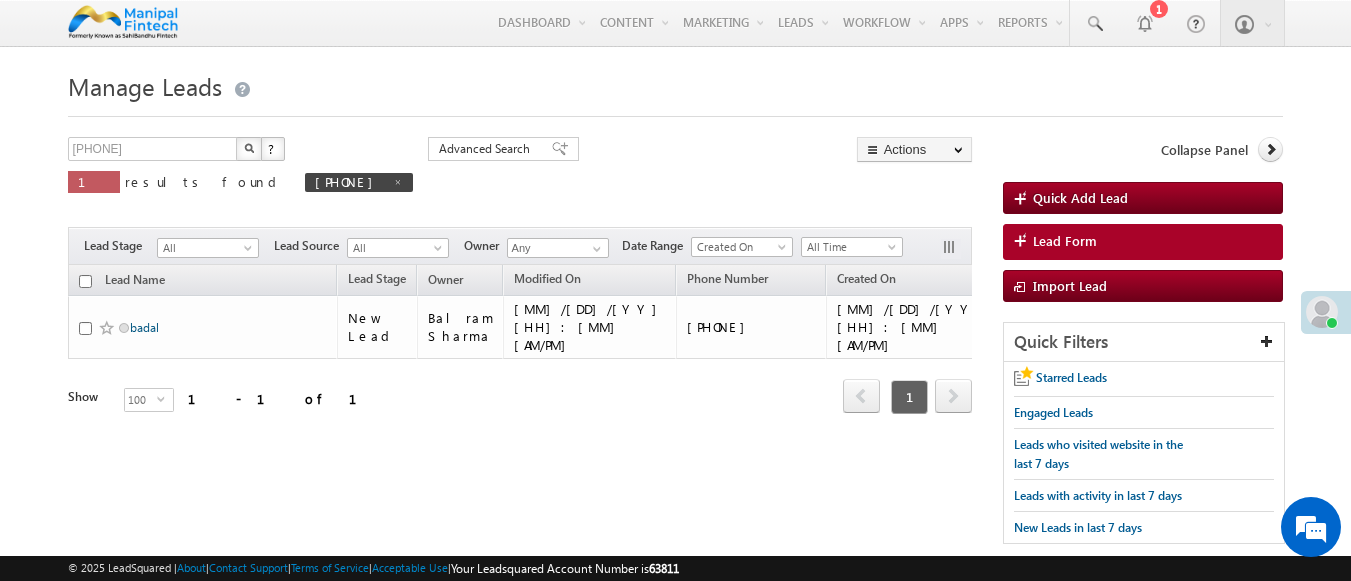 click on "badal" at bounding box center (144, 327) 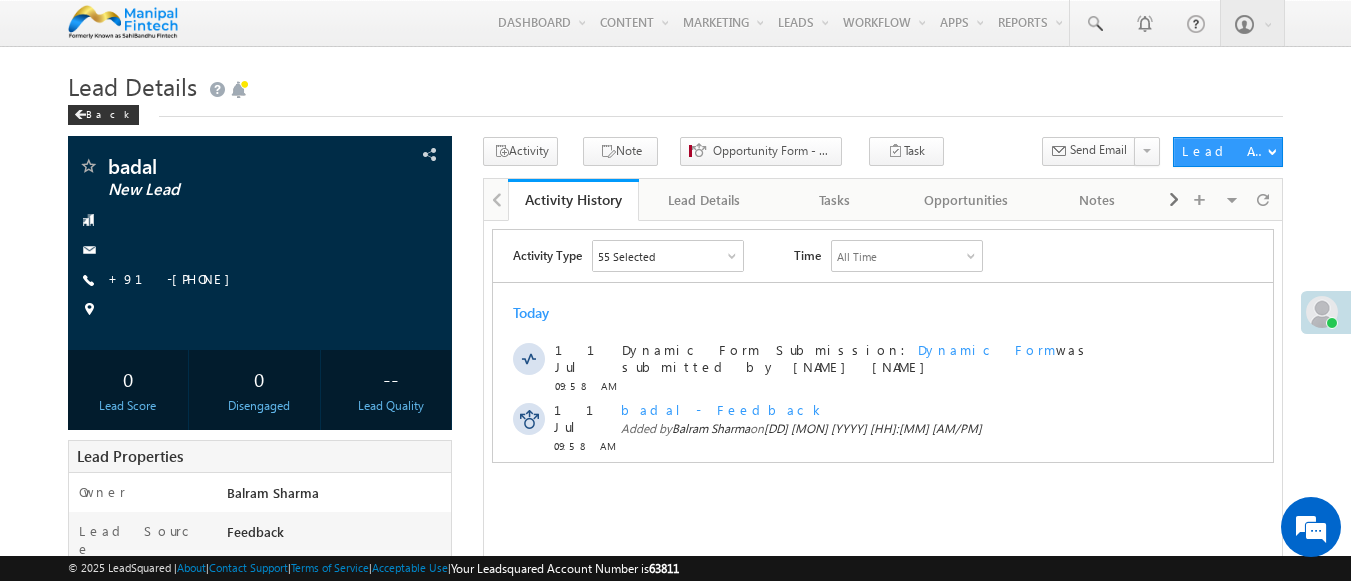 scroll, scrollTop: 0, scrollLeft: 0, axis: both 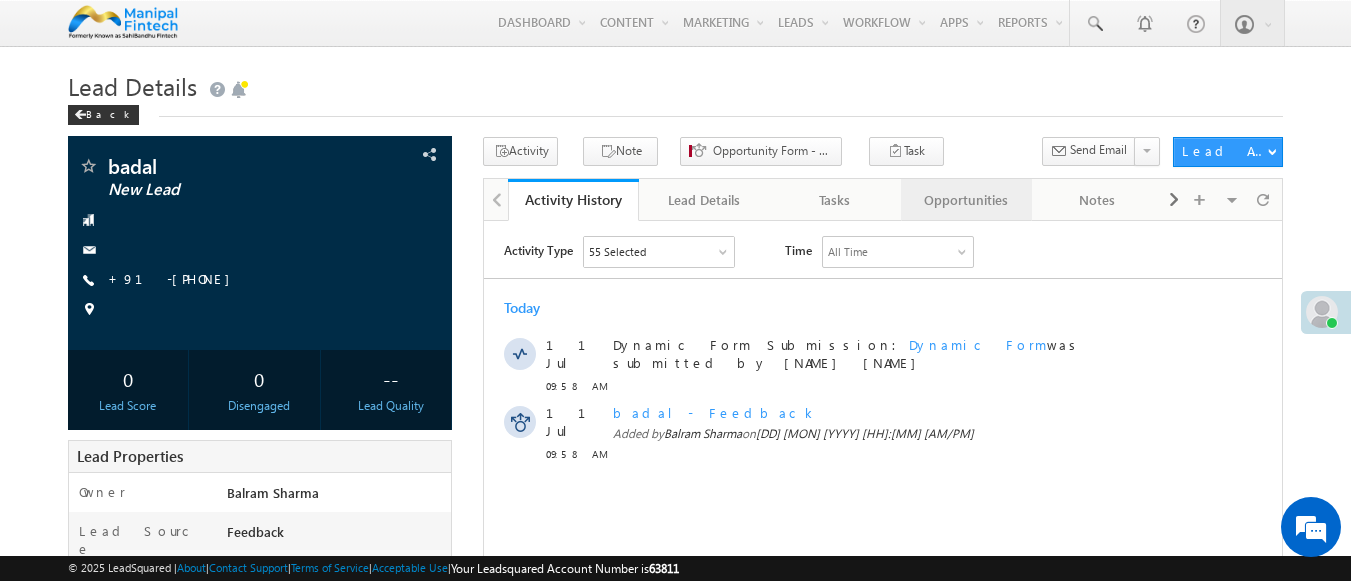 click on "Opportunities" at bounding box center (965, 200) 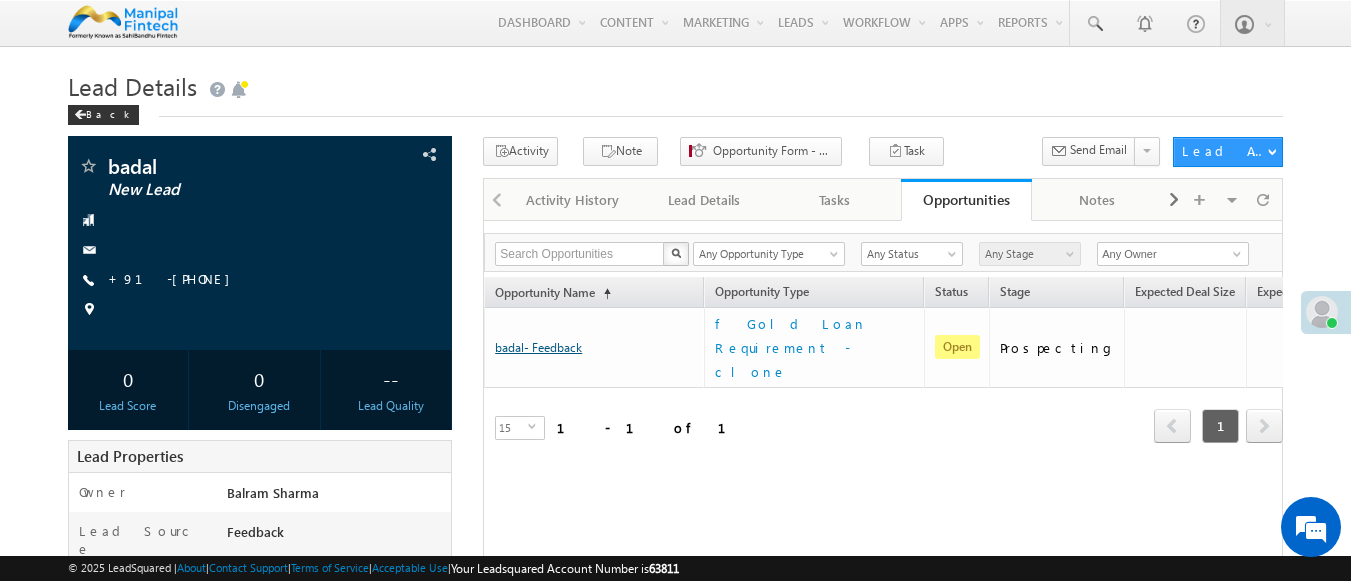 click on "badal- Feedback" at bounding box center [538, 347] 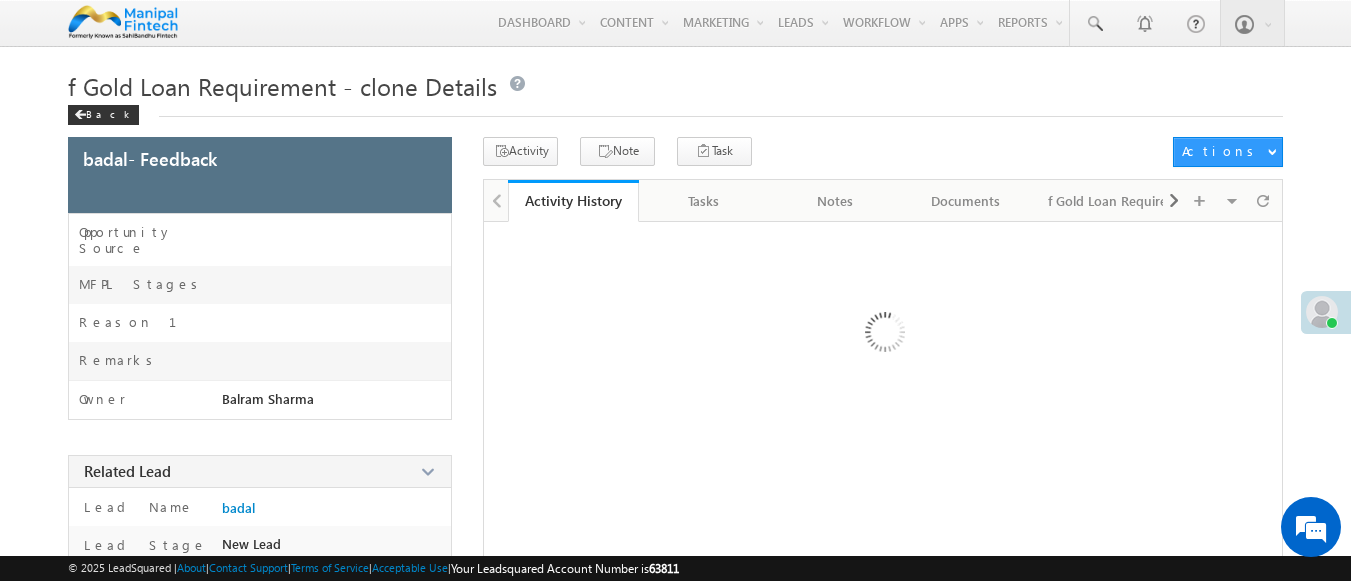 scroll, scrollTop: 0, scrollLeft: 0, axis: both 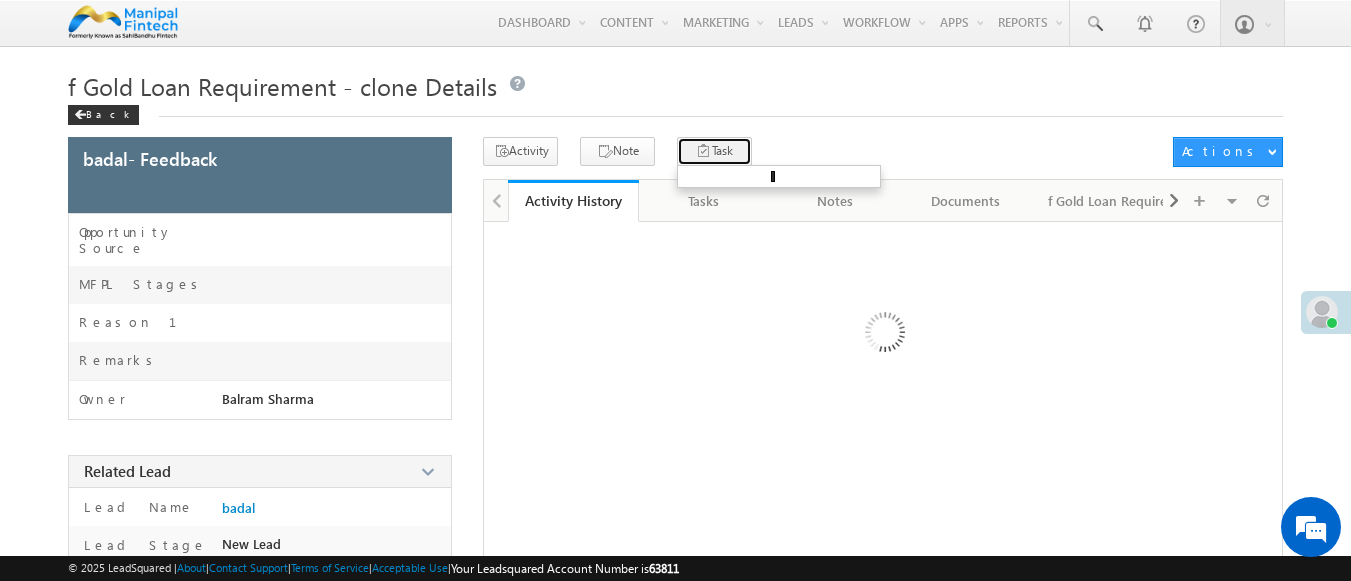 click on "Task" at bounding box center [714, 151] 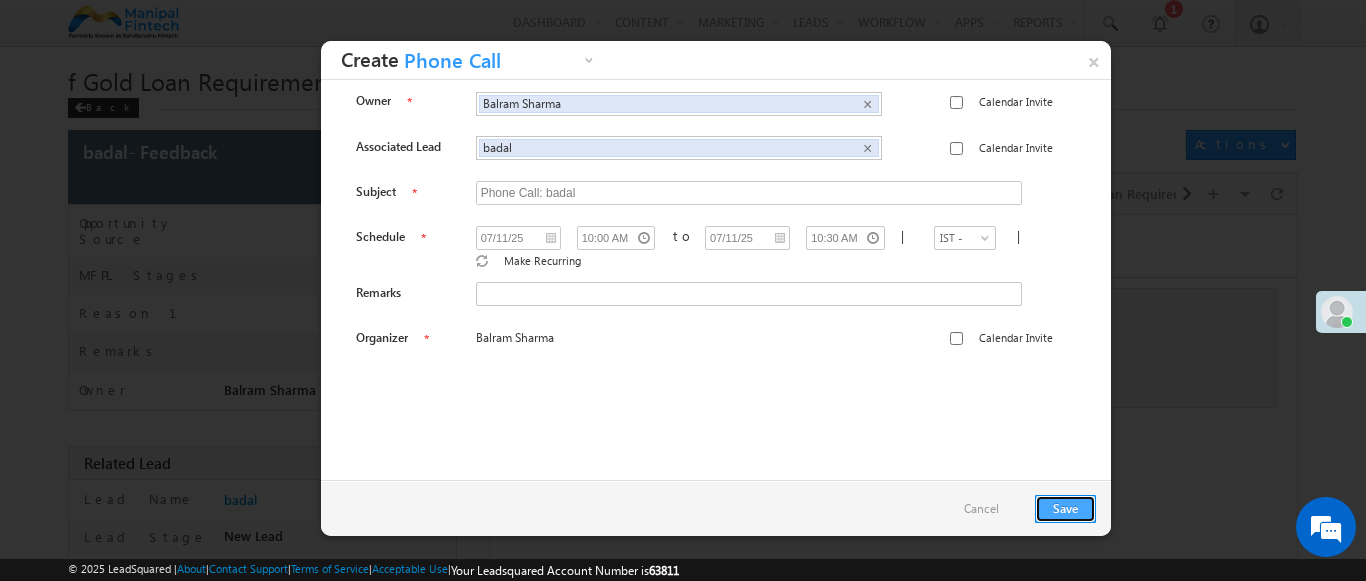 click on "Save" at bounding box center [1065, 509] 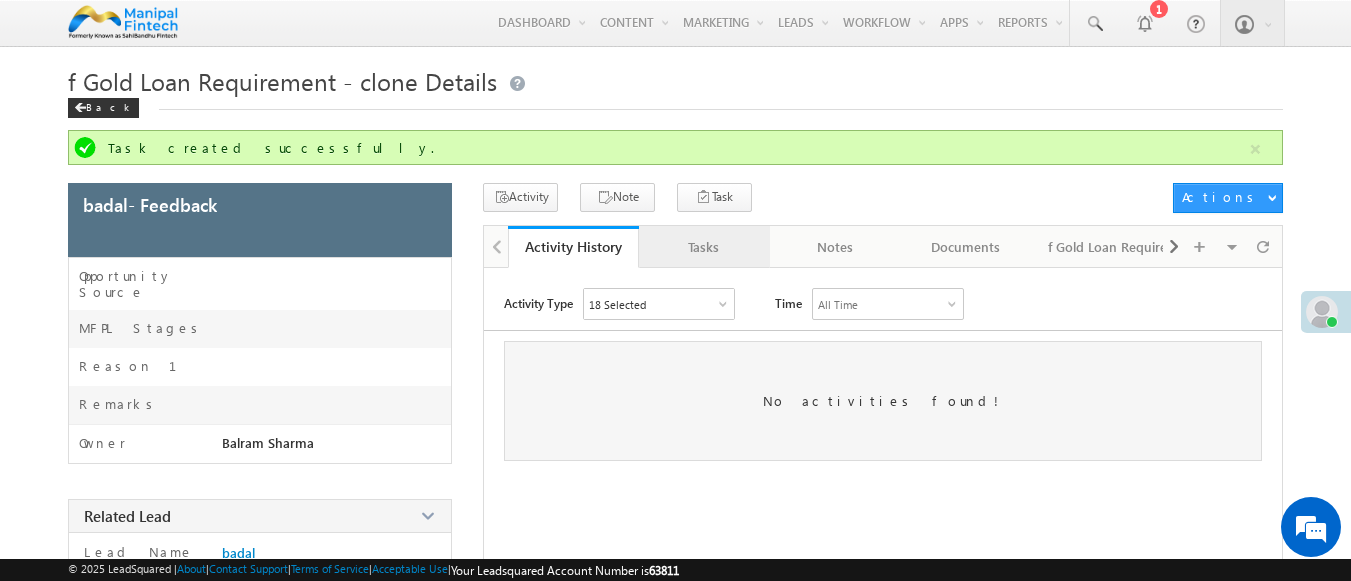 click on "Tasks" at bounding box center (703, 247) 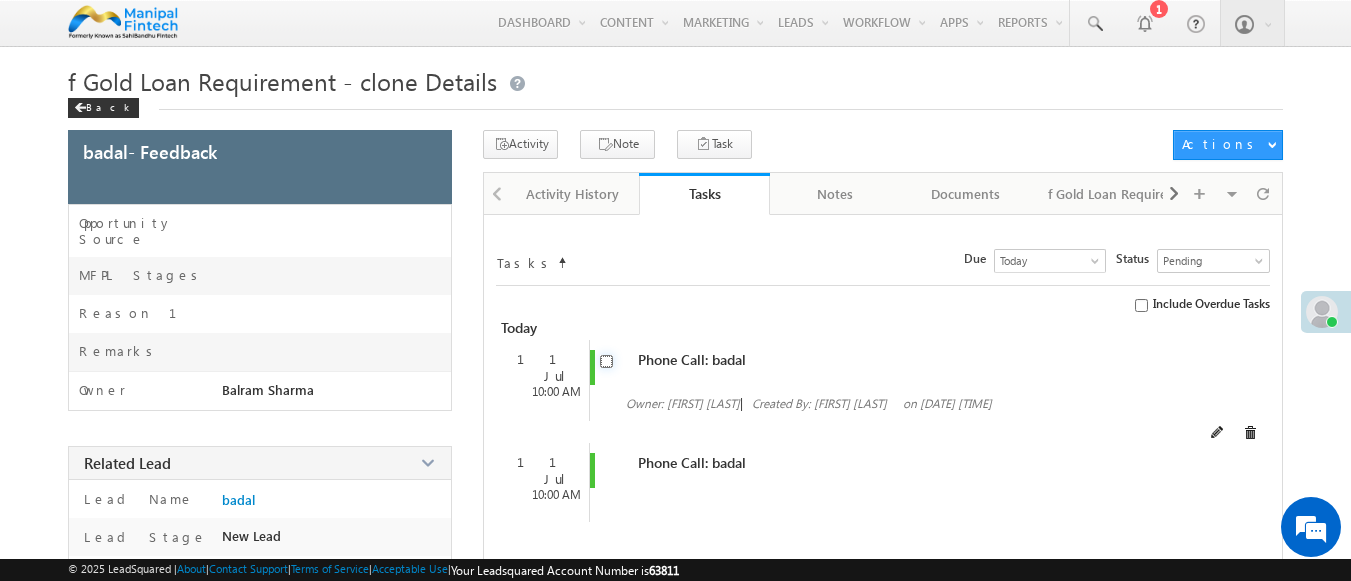 click at bounding box center [606, 361] 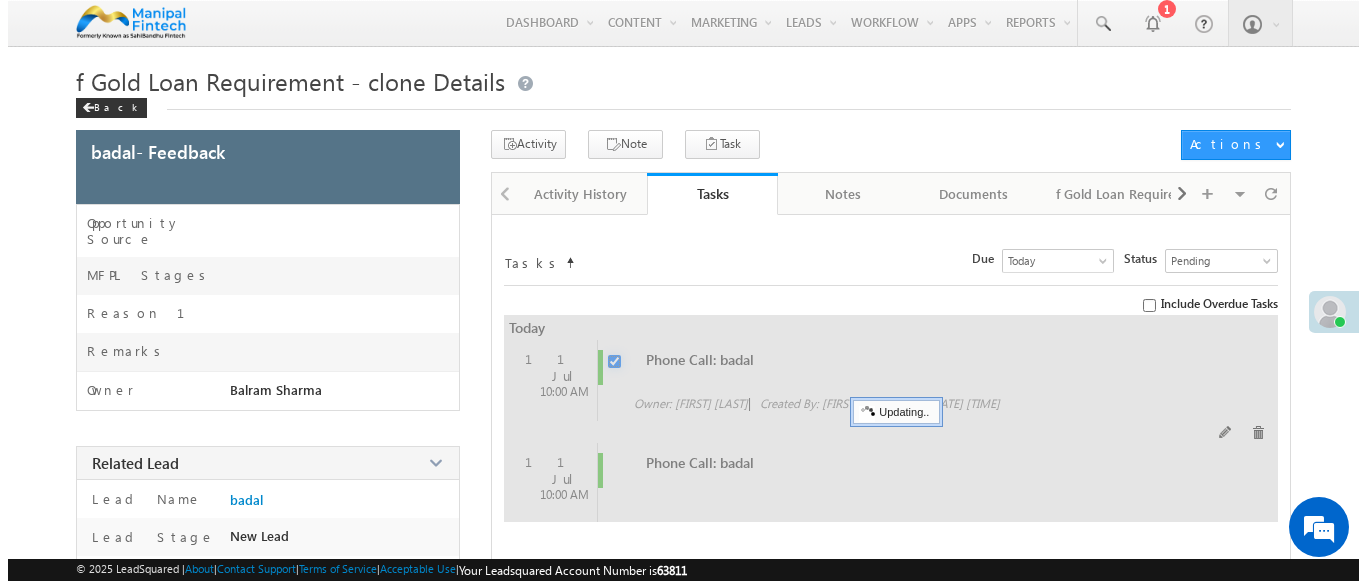 scroll, scrollTop: 0, scrollLeft: 0, axis: both 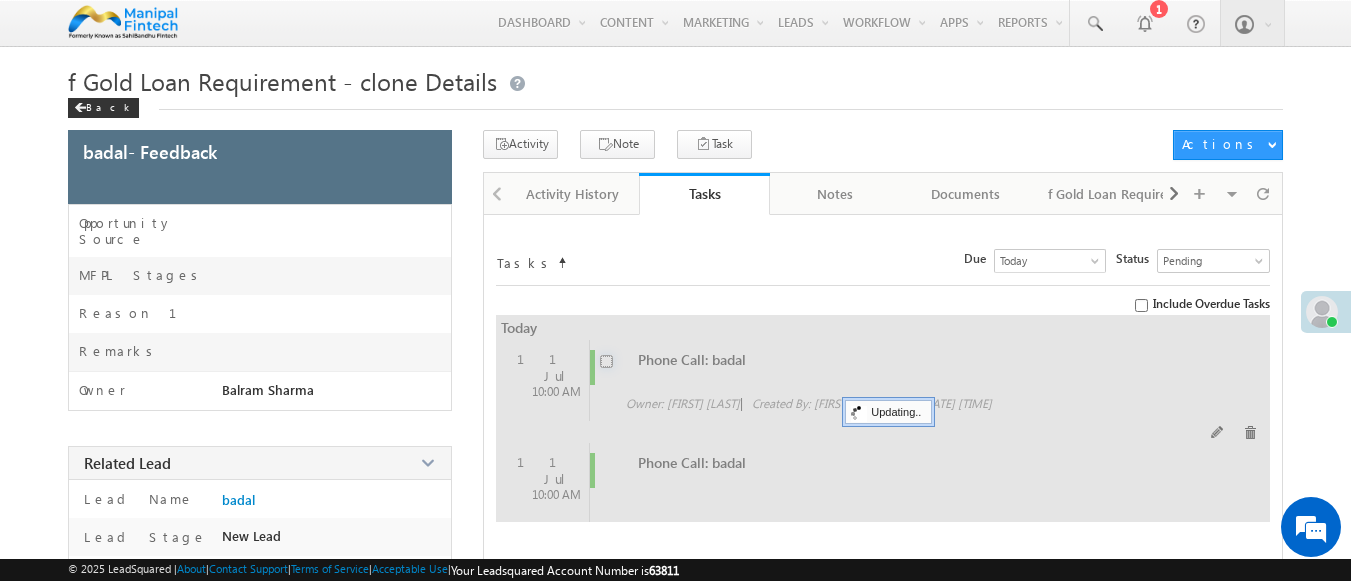 checkbox on "false" 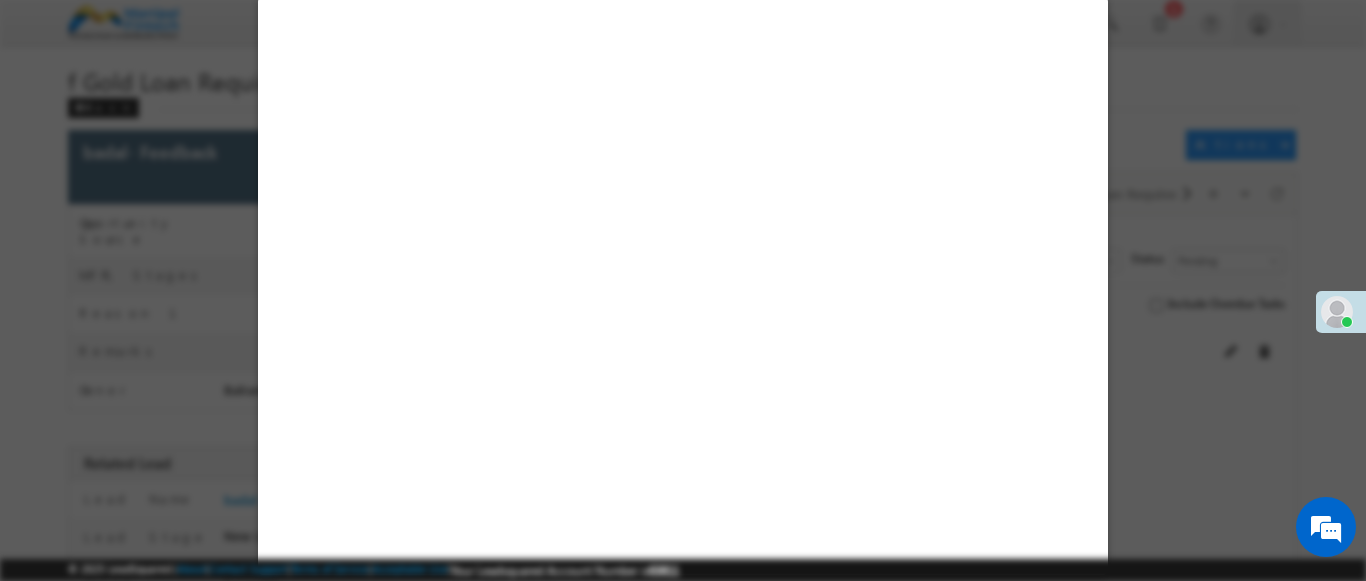 select on "Feedback" 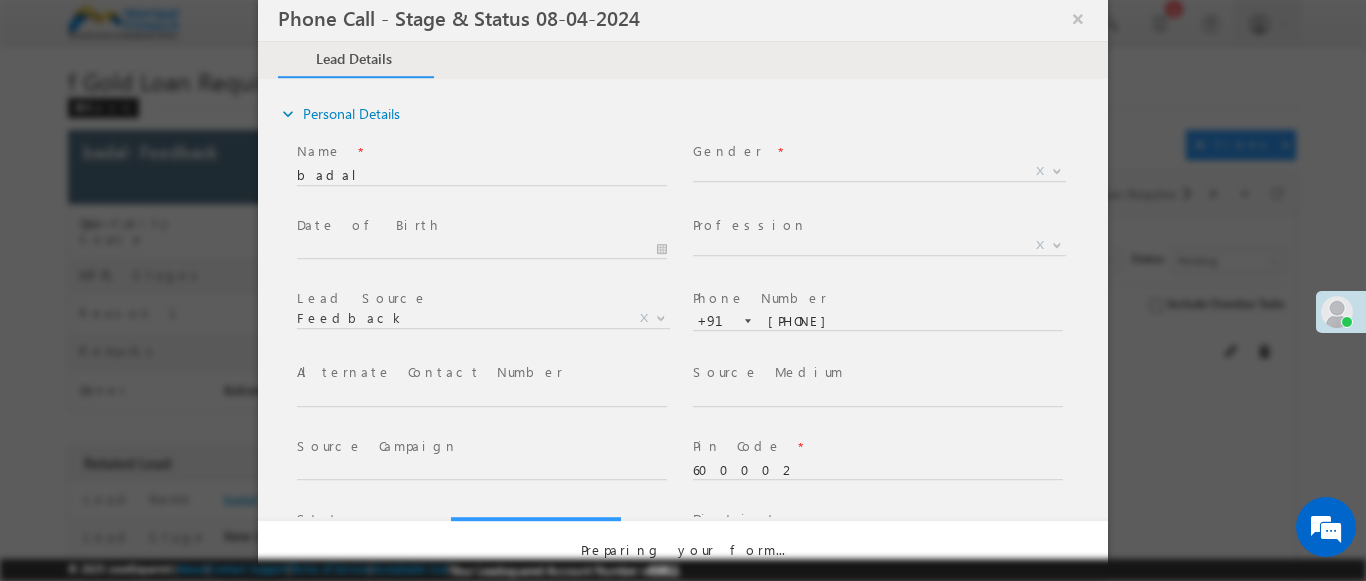 select on "Open" 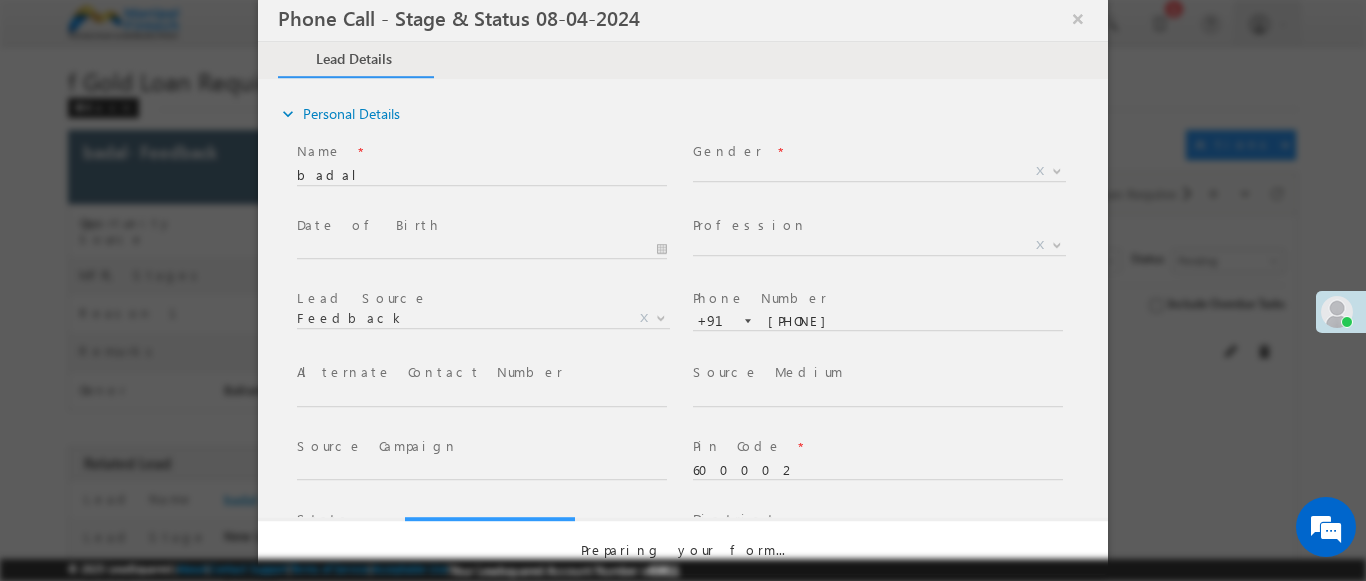 scroll, scrollTop: 0, scrollLeft: 0, axis: both 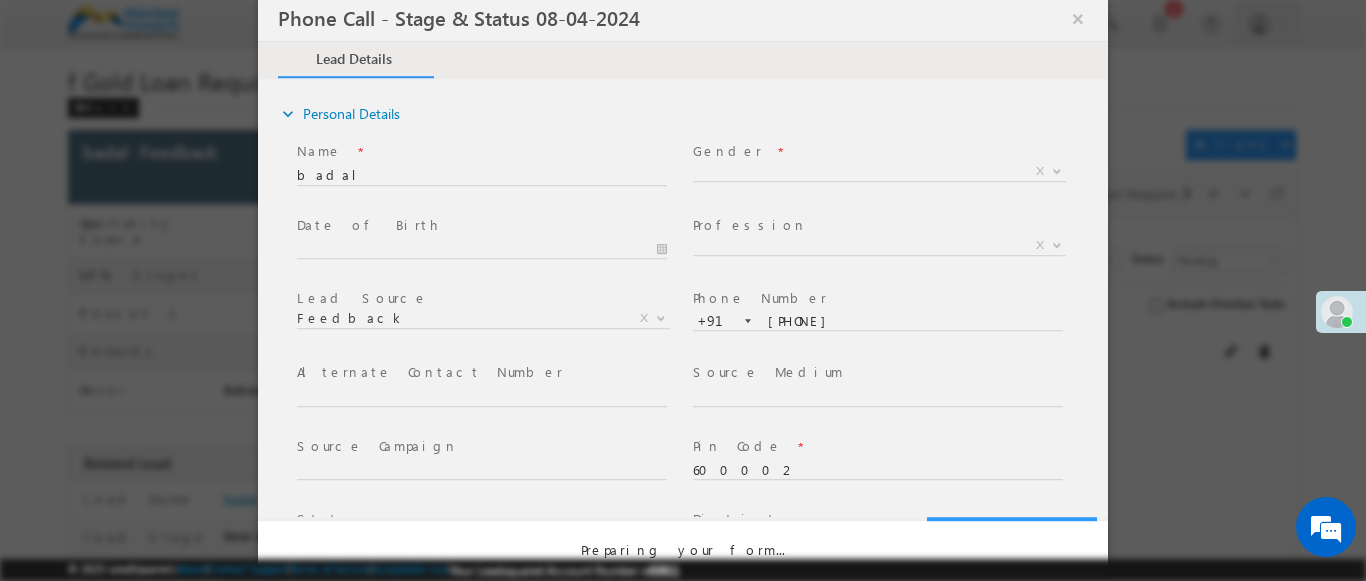 select on "Fresh Lead" 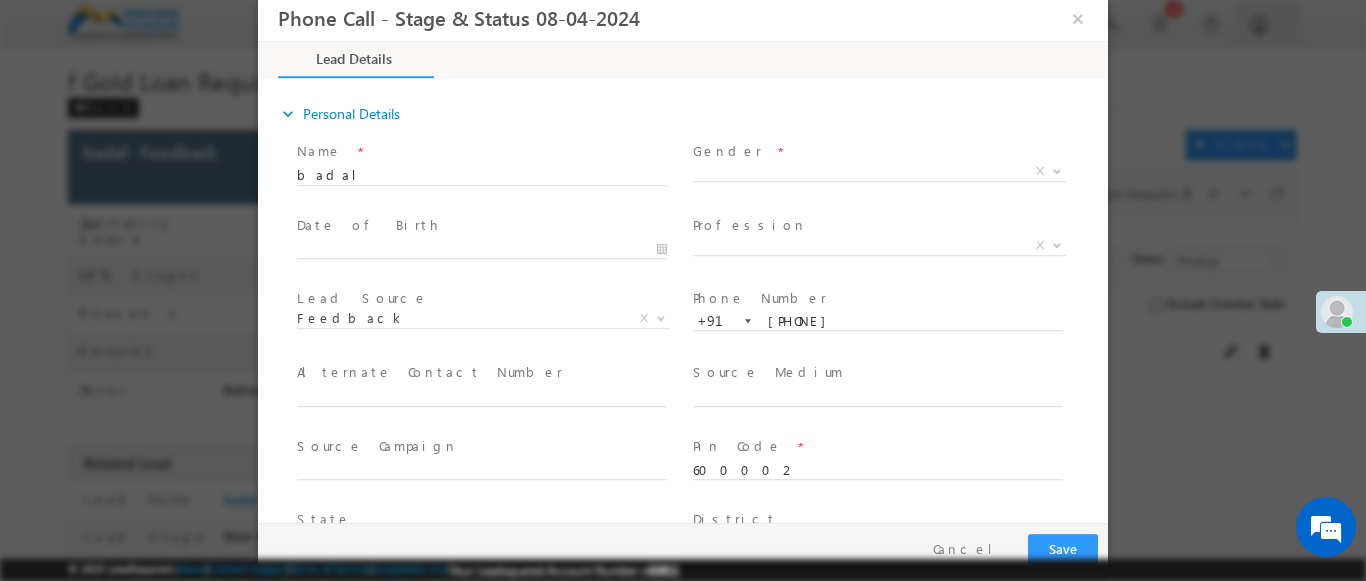 type on "[DATE] [TIME]" 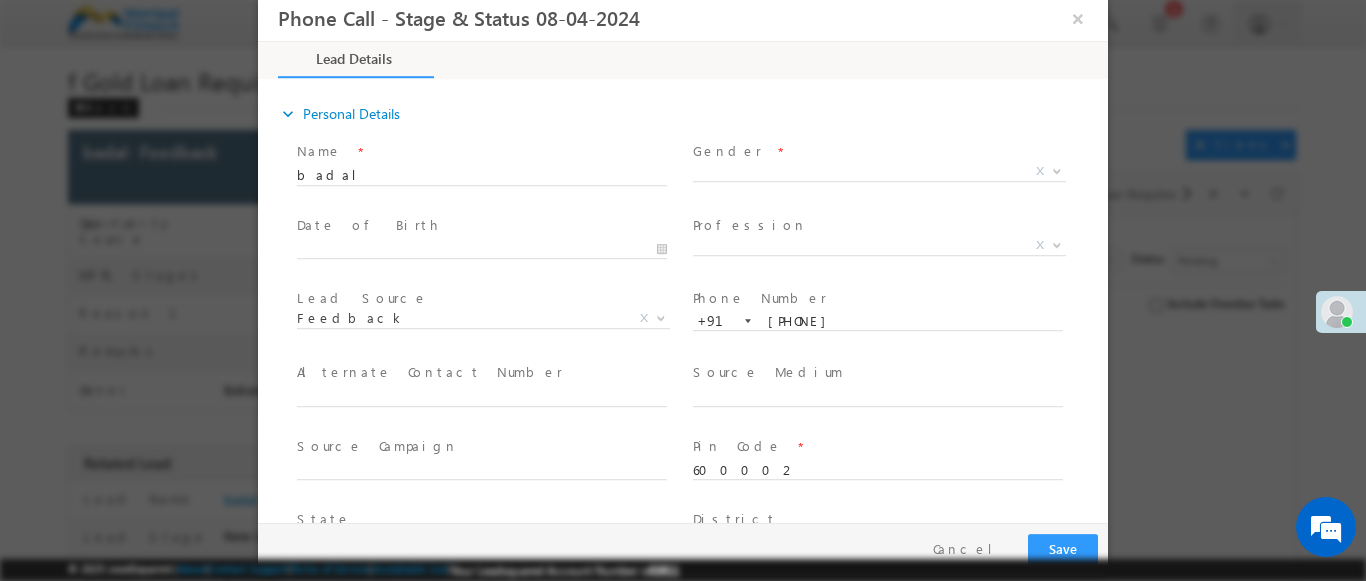 click at bounding box center [1057, 170] 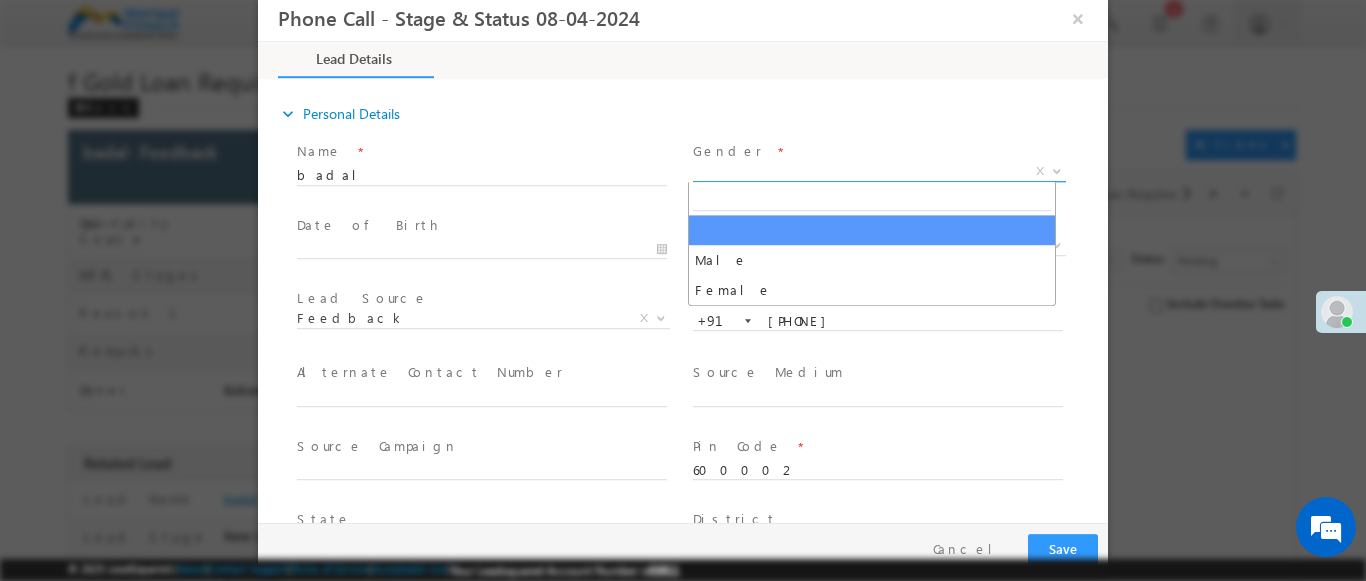 select on "Male" 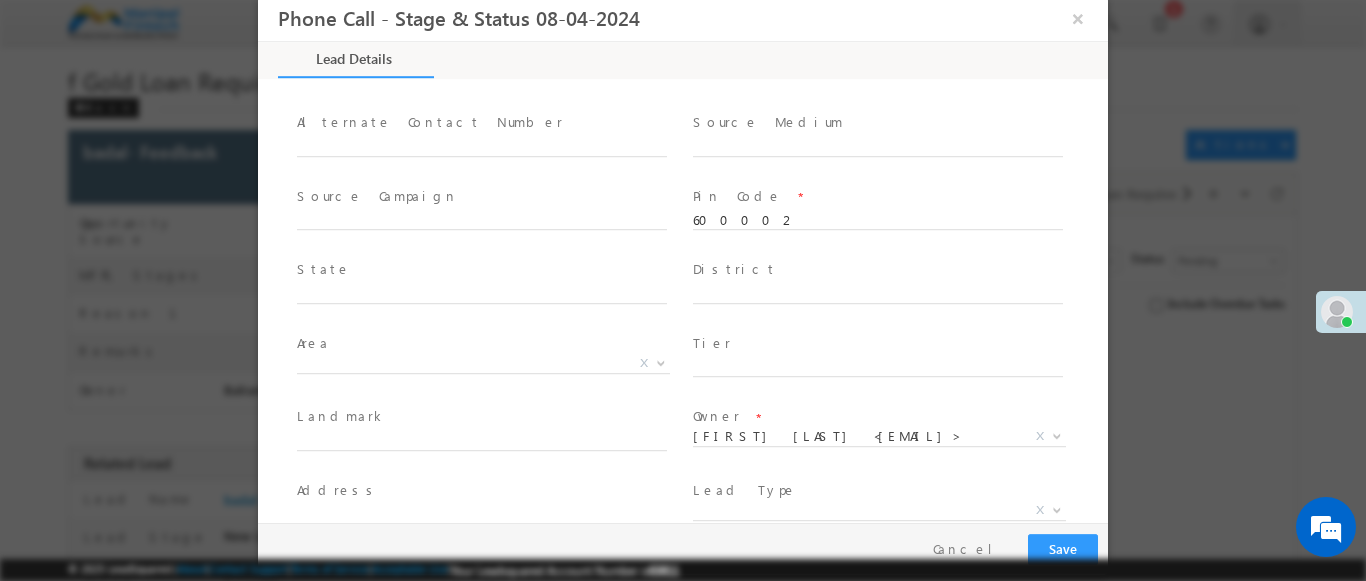 click at bounding box center [1057, 509] 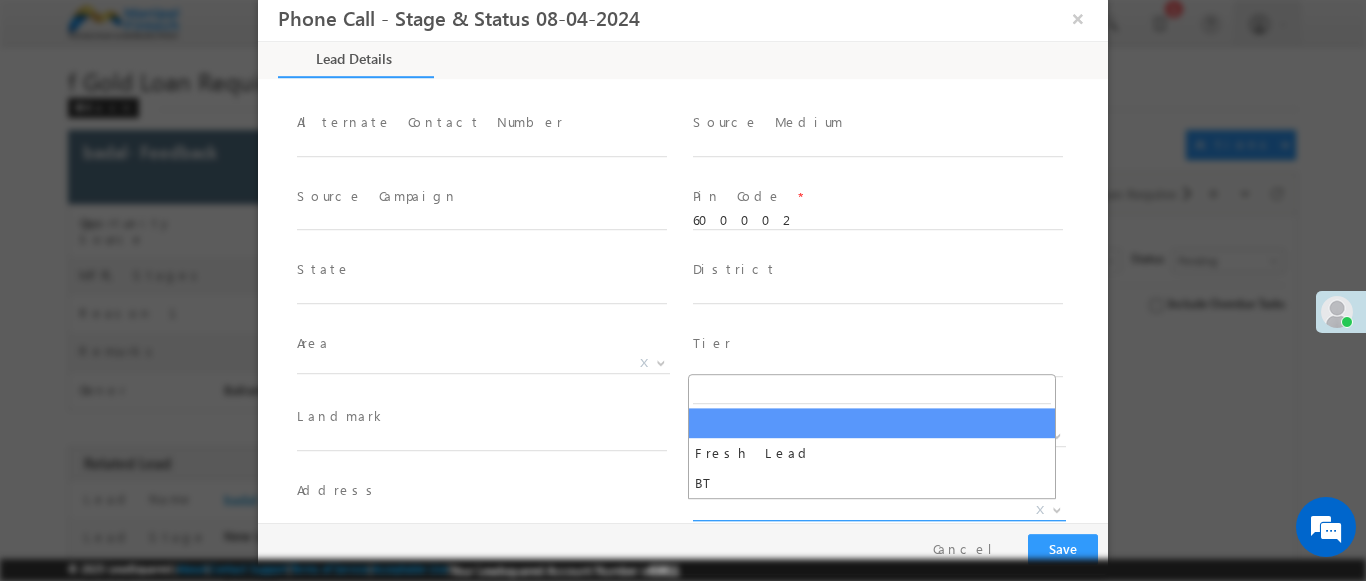 select on "Fresh Lead" 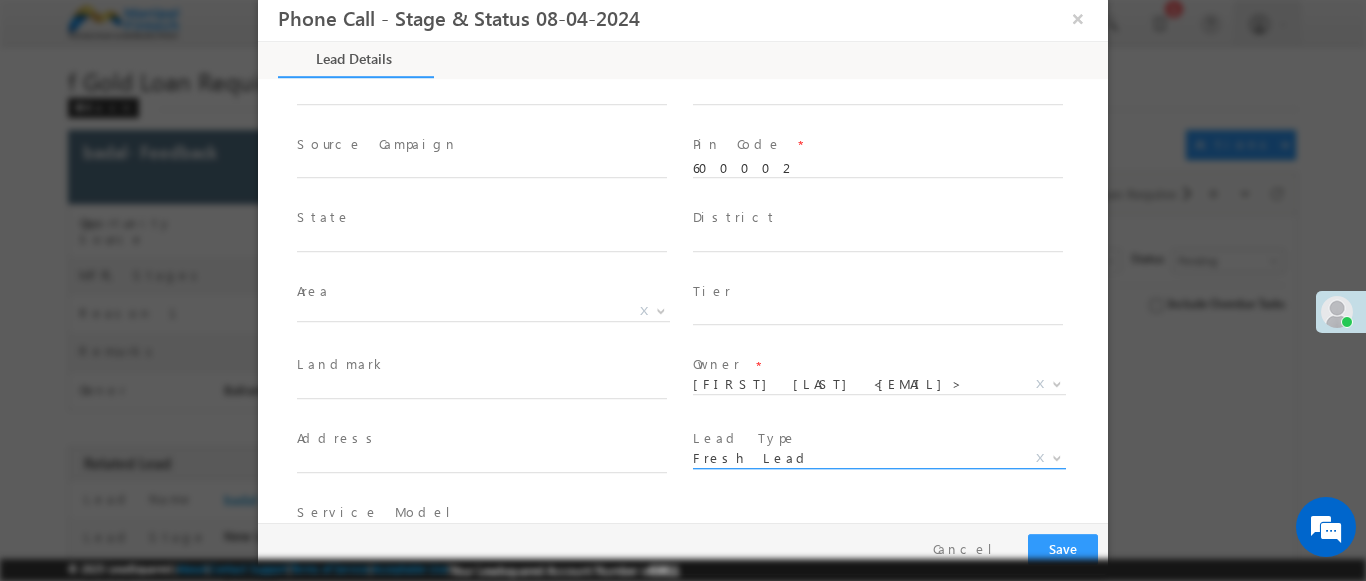 click at bounding box center (661, 531) 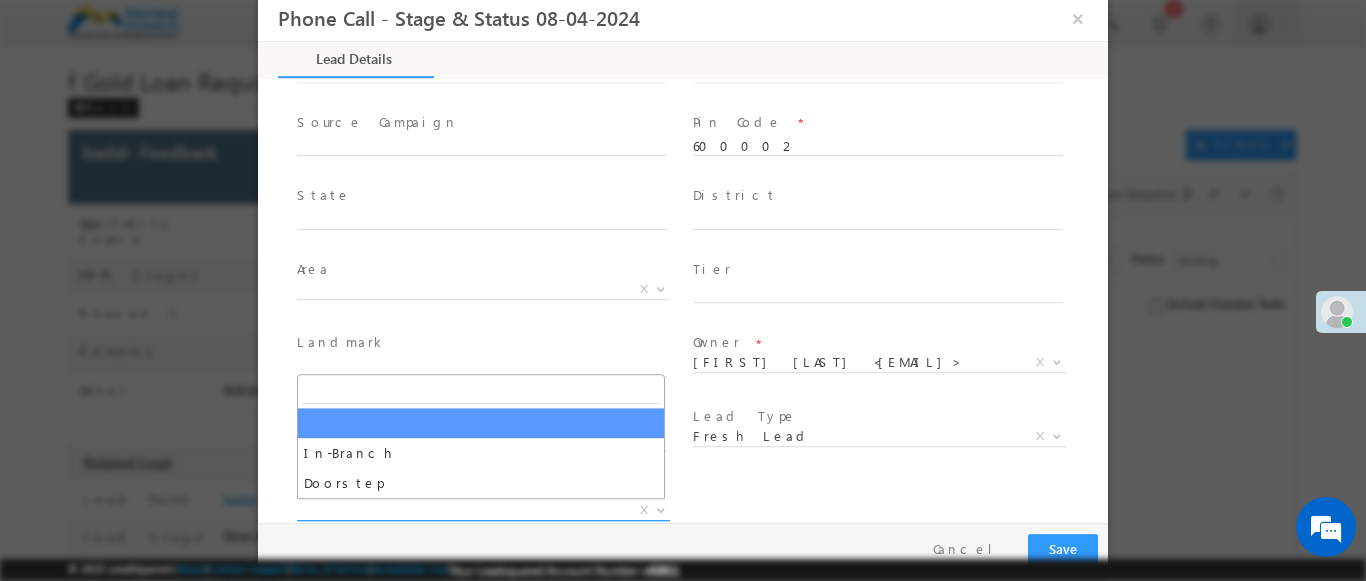 select on "In-Branch" 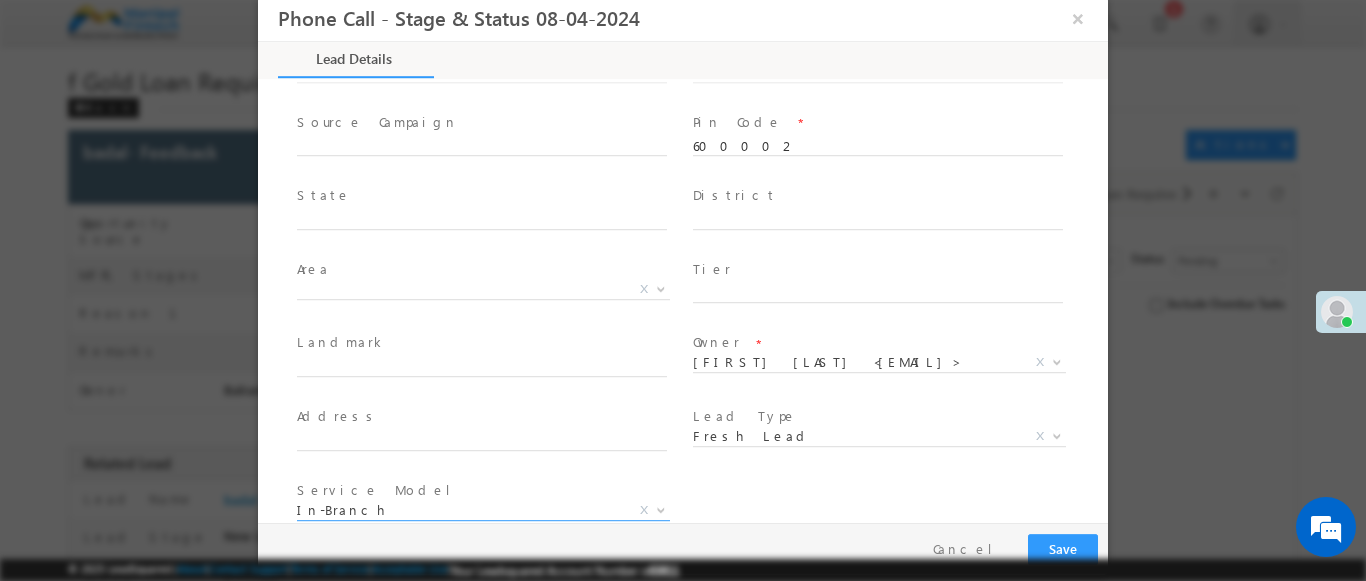 scroll, scrollTop: 3, scrollLeft: 0, axis: vertical 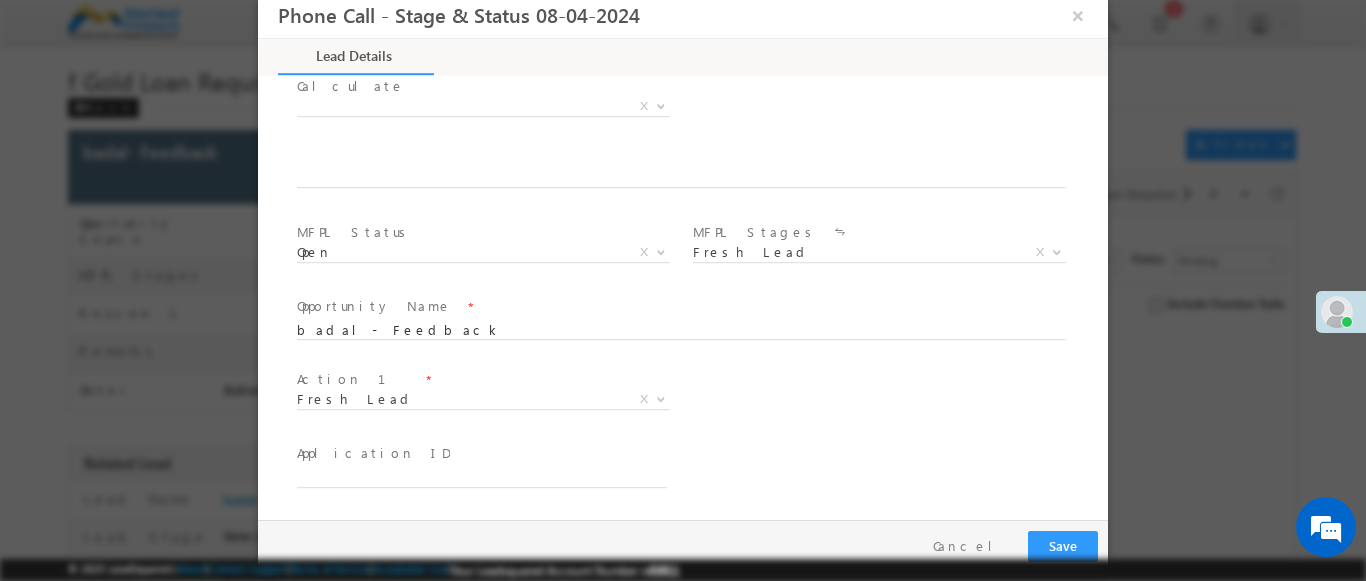 click at bounding box center [661, 398] 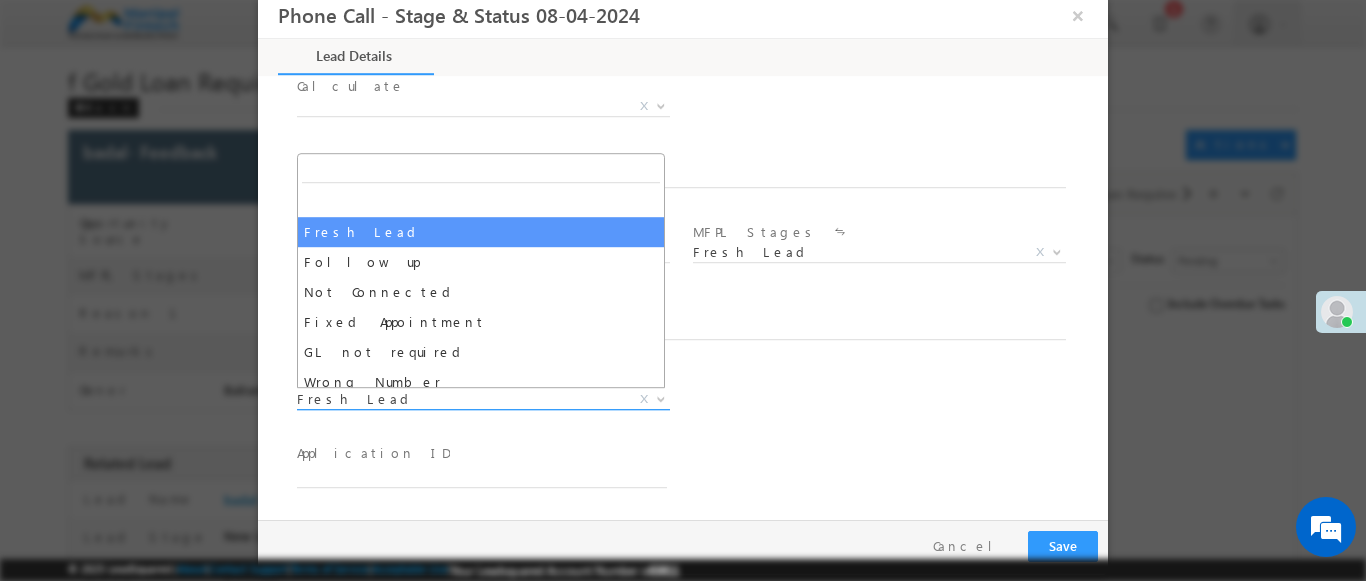 select on "Fixed Appointment" 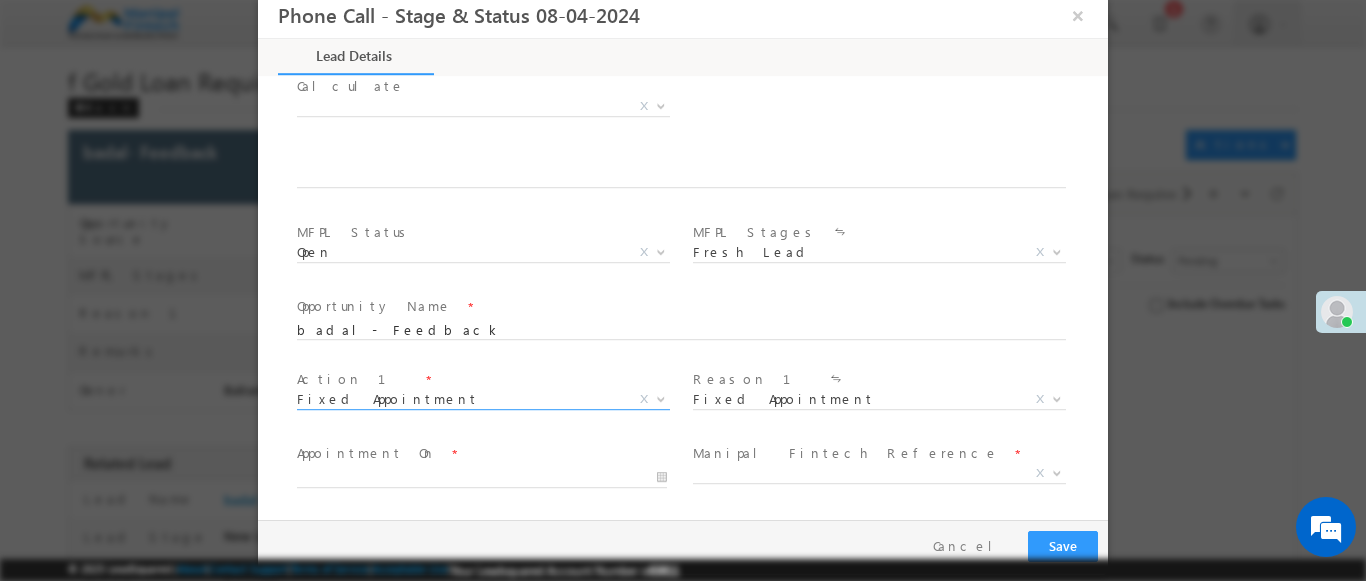 scroll, scrollTop: 3, scrollLeft: 0, axis: vertical 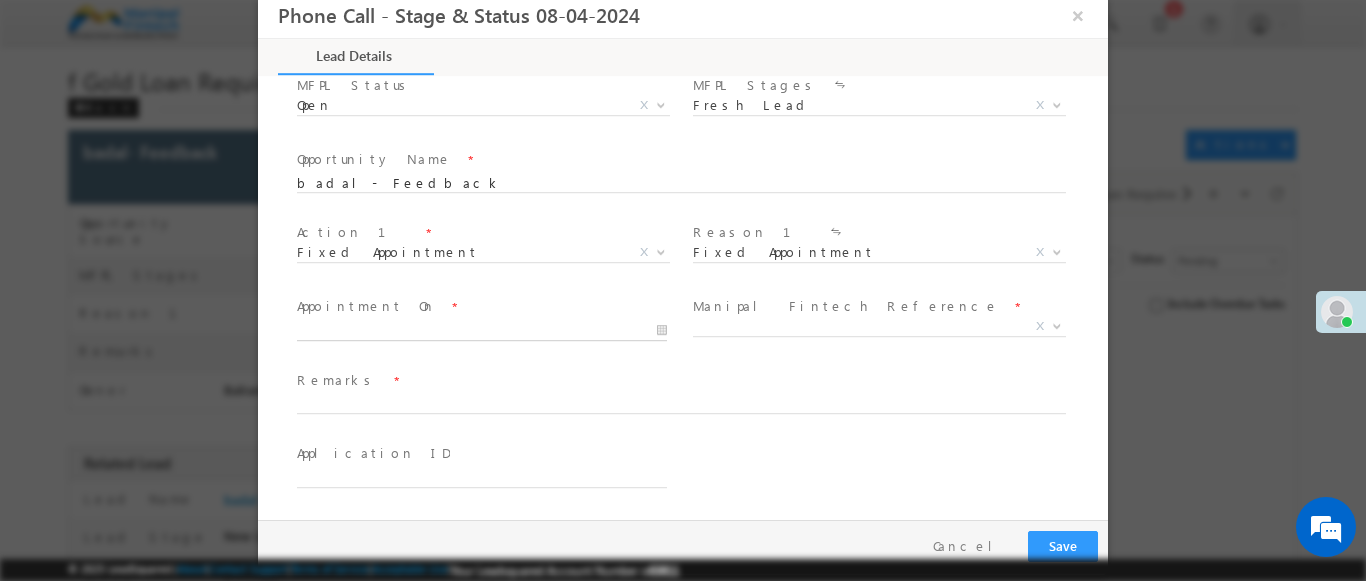 click at bounding box center [482, 331] 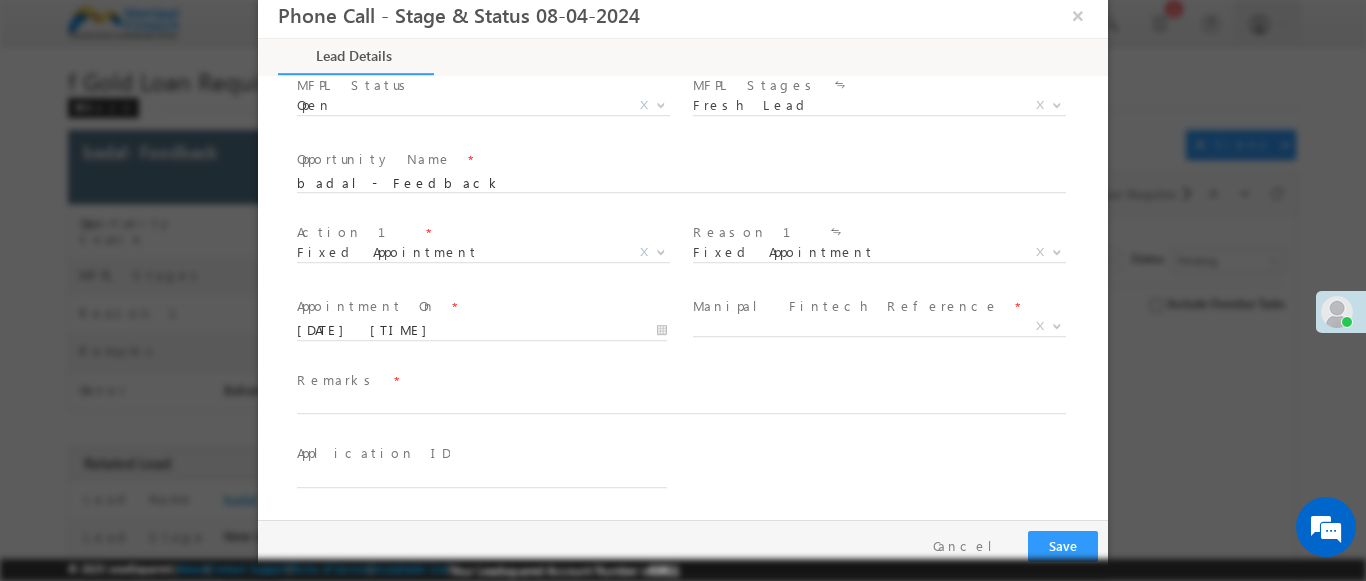 type 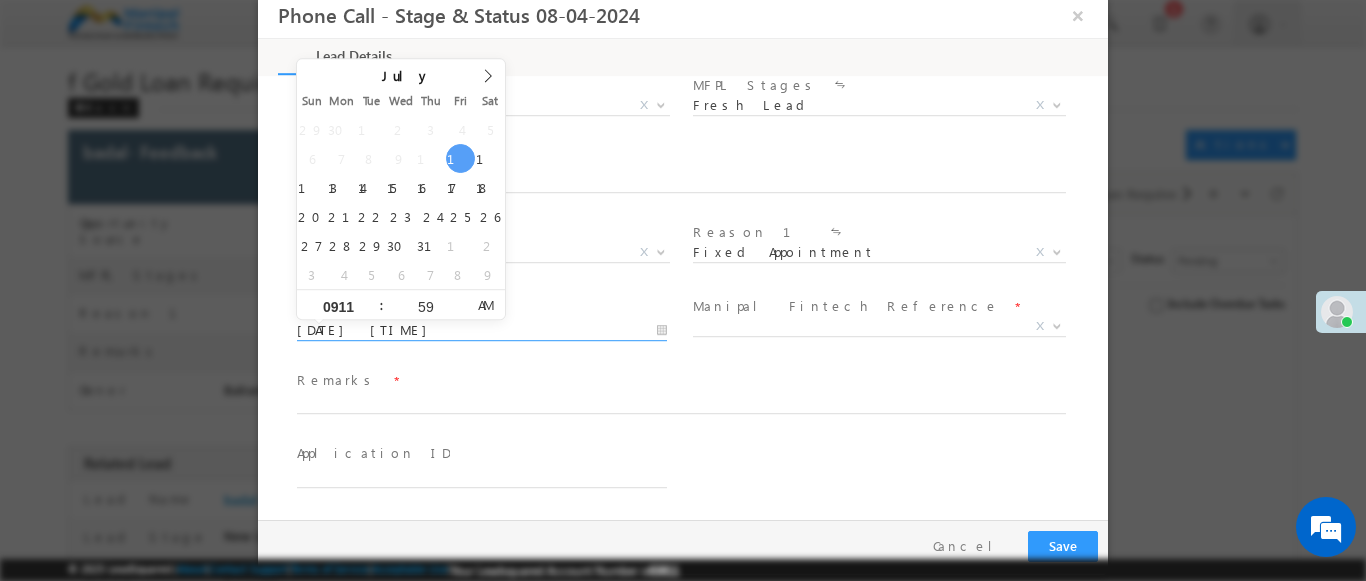 type on "0911" 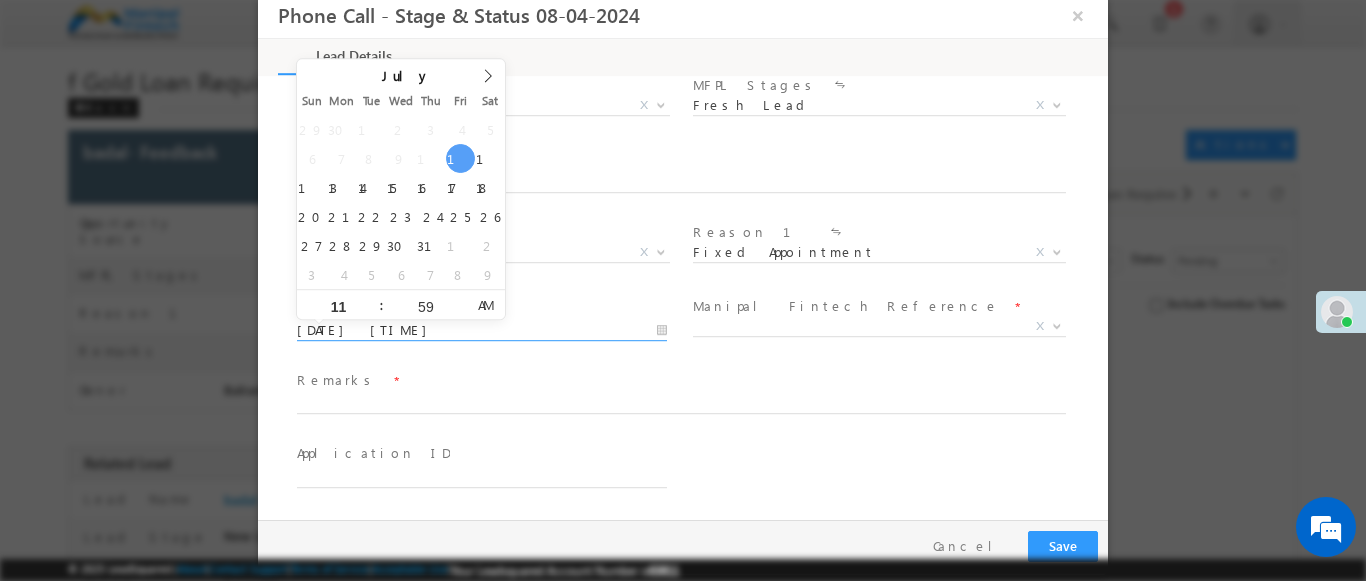 click at bounding box center (1057, 325) 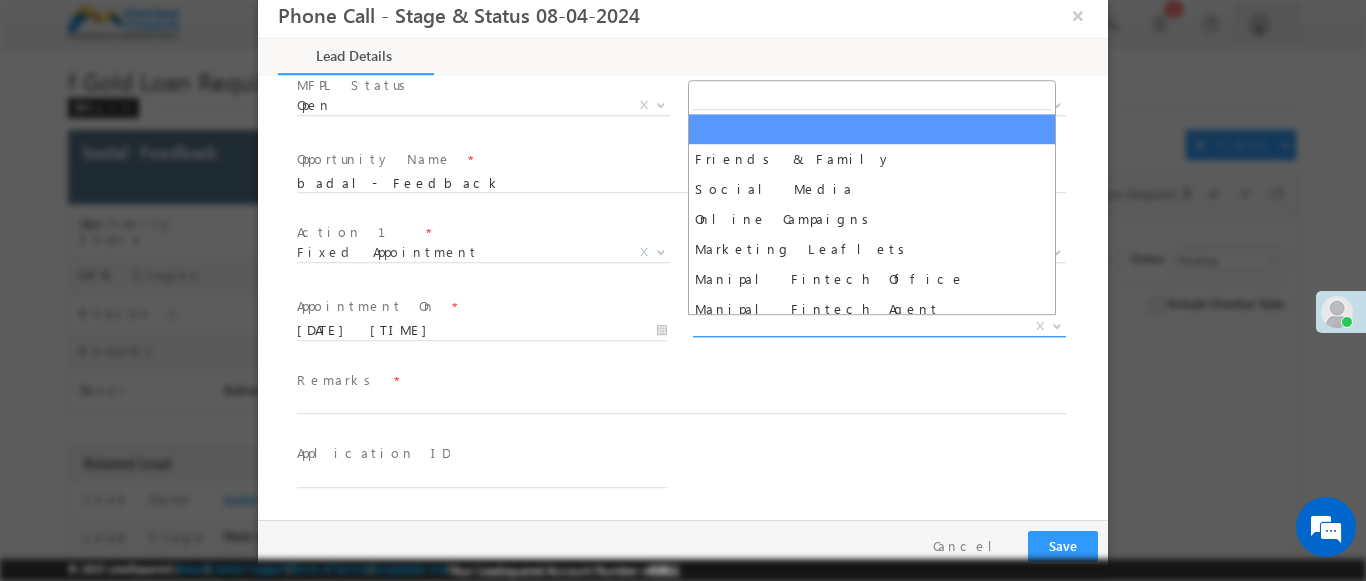 select on "Friends & Family" 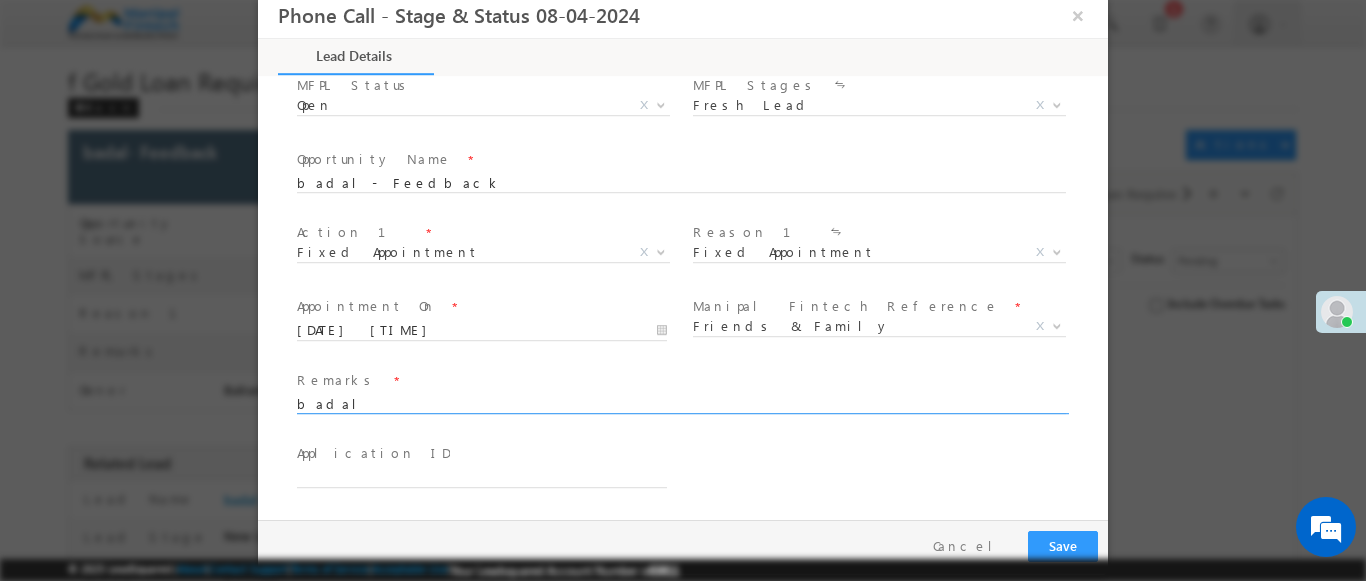 type on "badal" 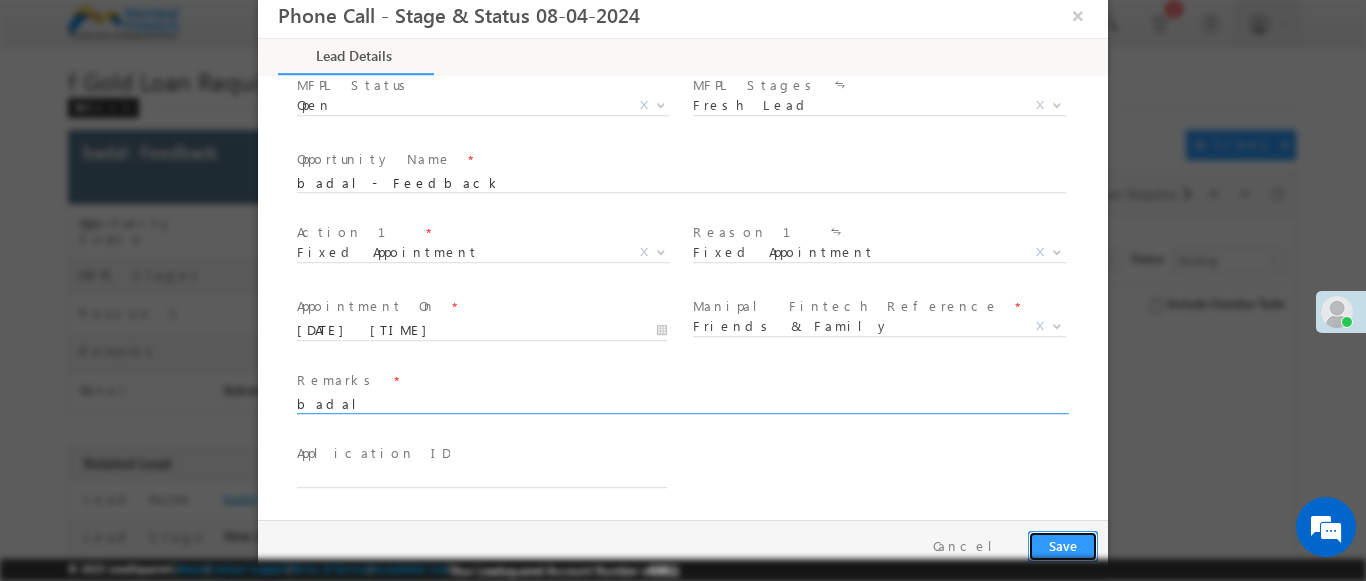 click on "Save" at bounding box center [1063, 546] 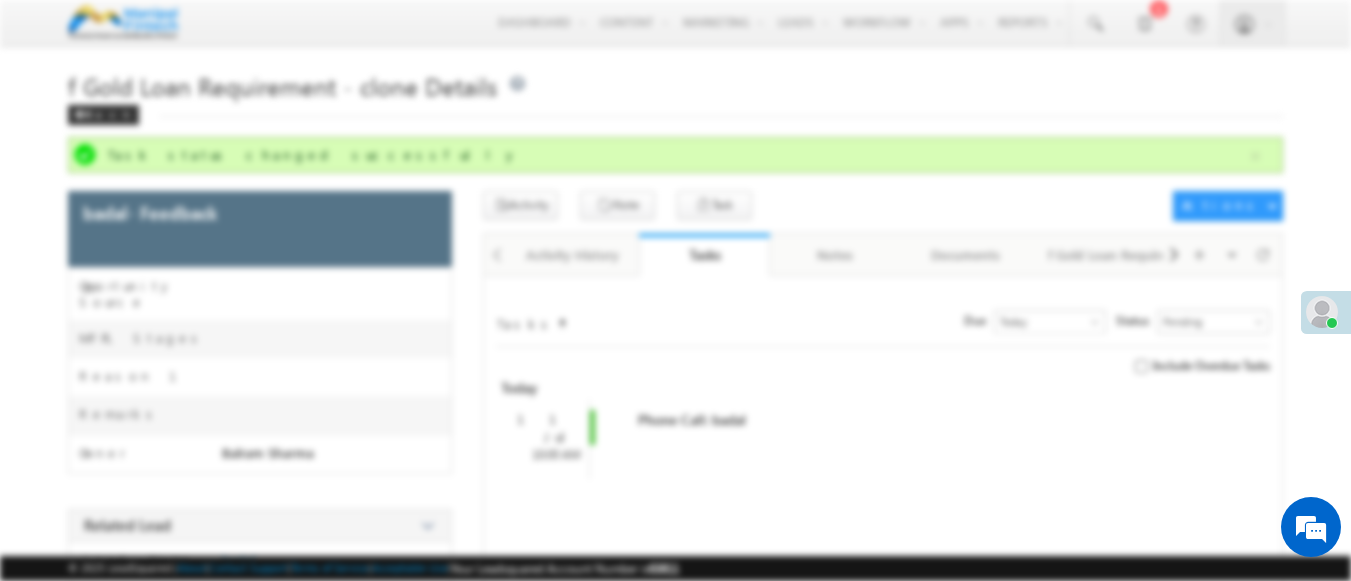 scroll, scrollTop: 0, scrollLeft: 0, axis: both 